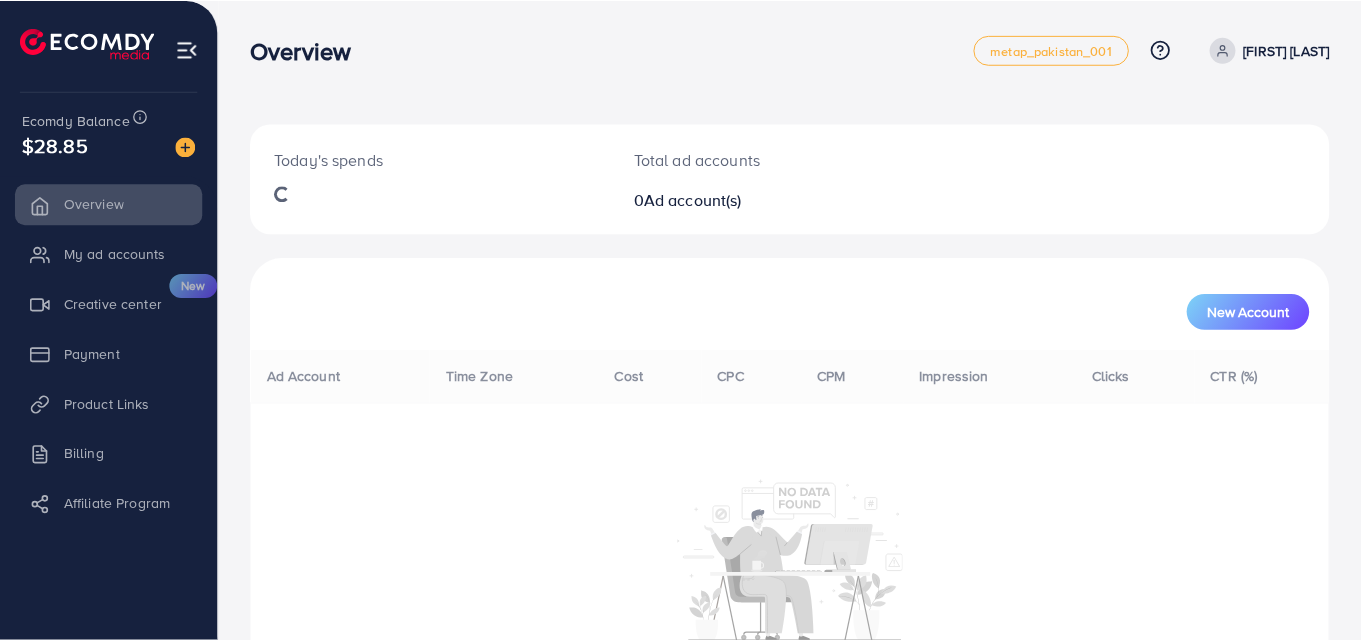 scroll, scrollTop: 0, scrollLeft: 0, axis: both 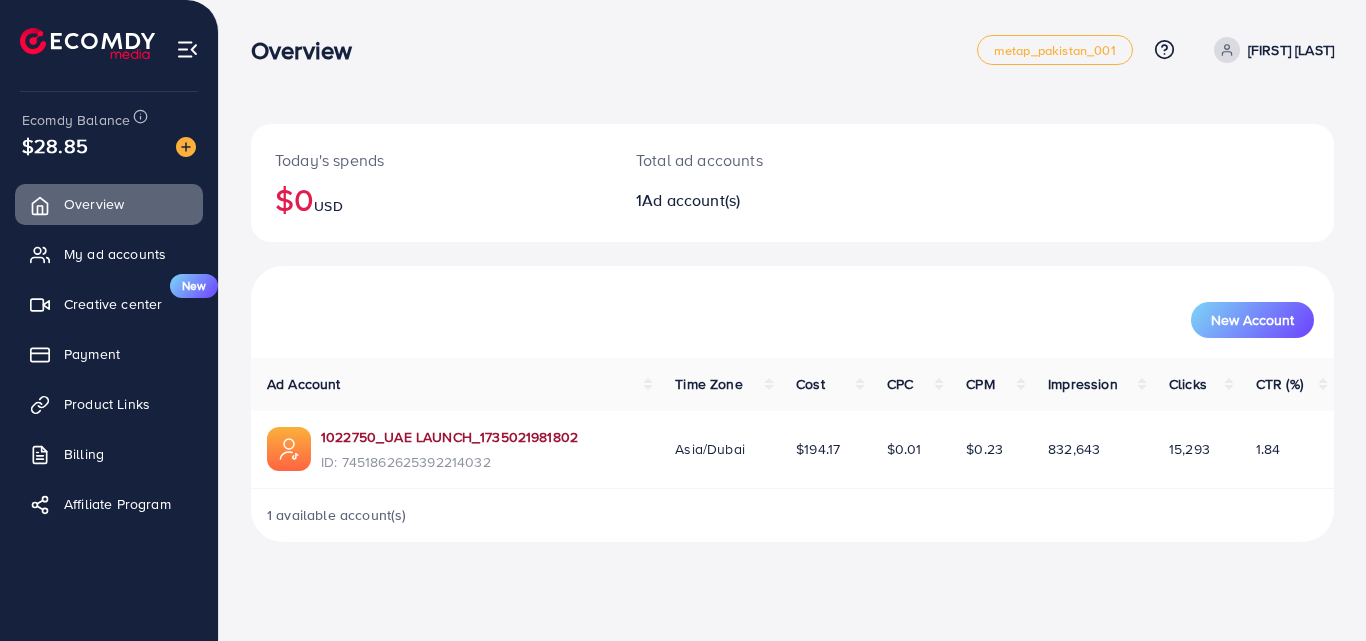 click on "1022750_UAE LAUNCH_1735021981802" at bounding box center [449, 437] 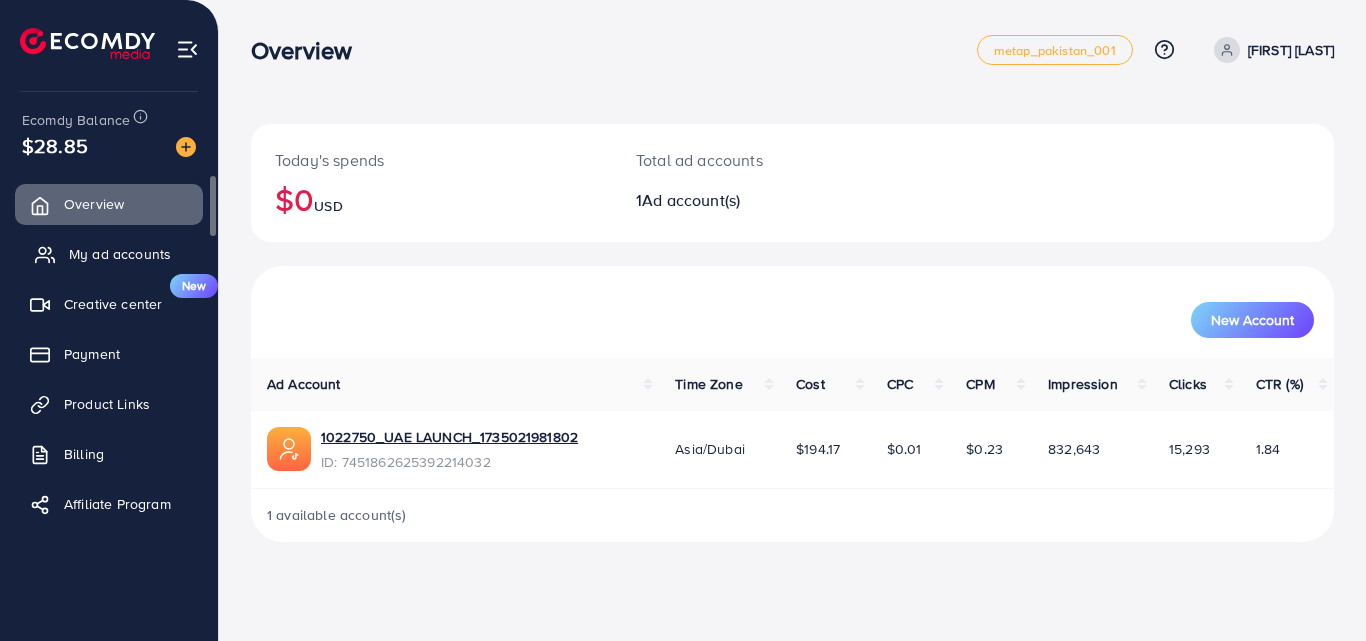 click on "My ad accounts" at bounding box center (120, 254) 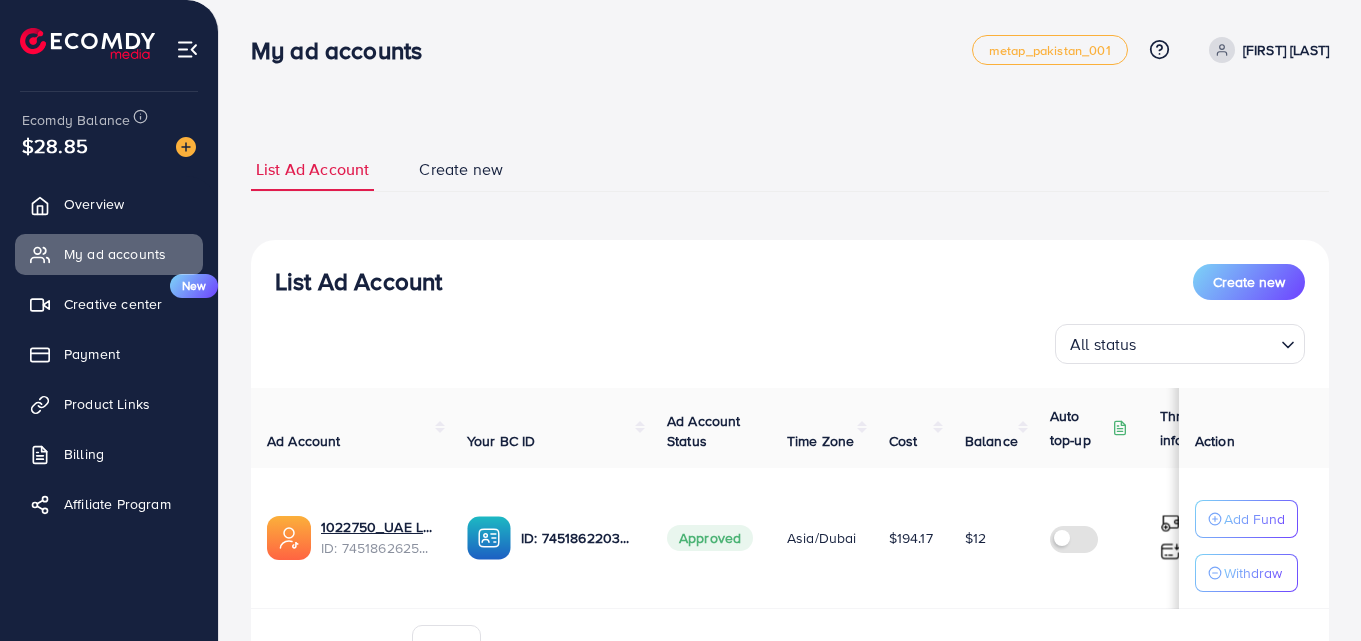 scroll, scrollTop: 100, scrollLeft: 0, axis: vertical 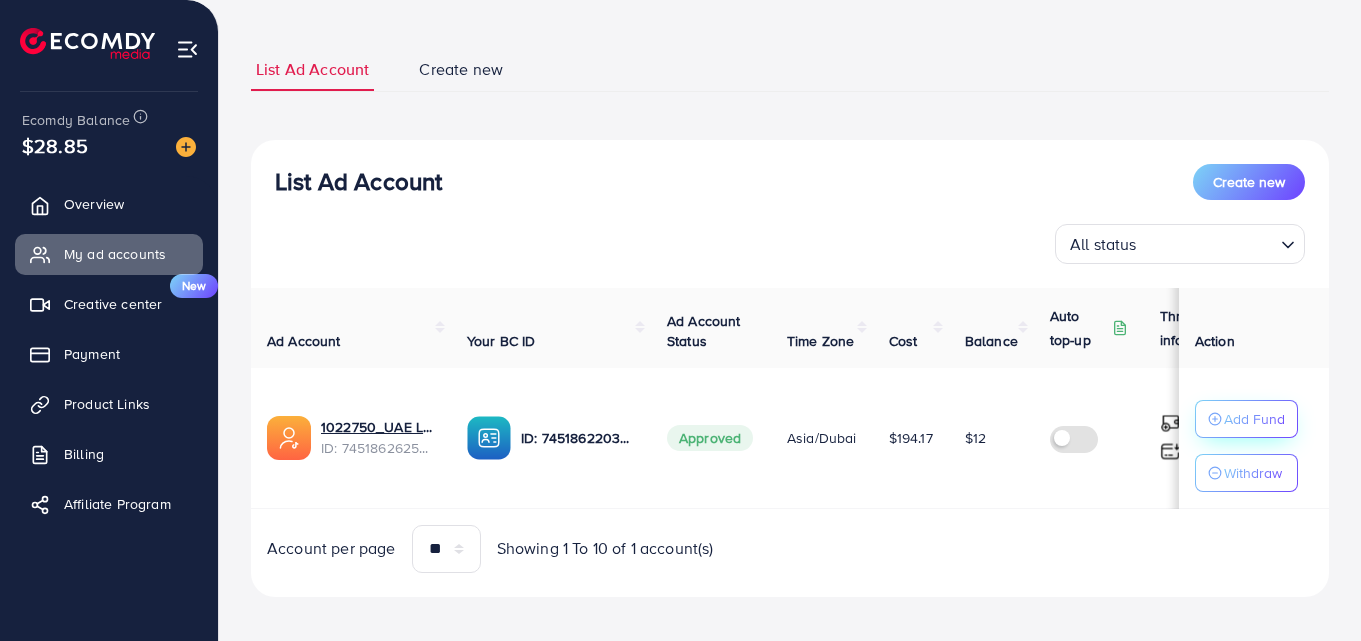 click on "Add Fund" at bounding box center [1254, 419] 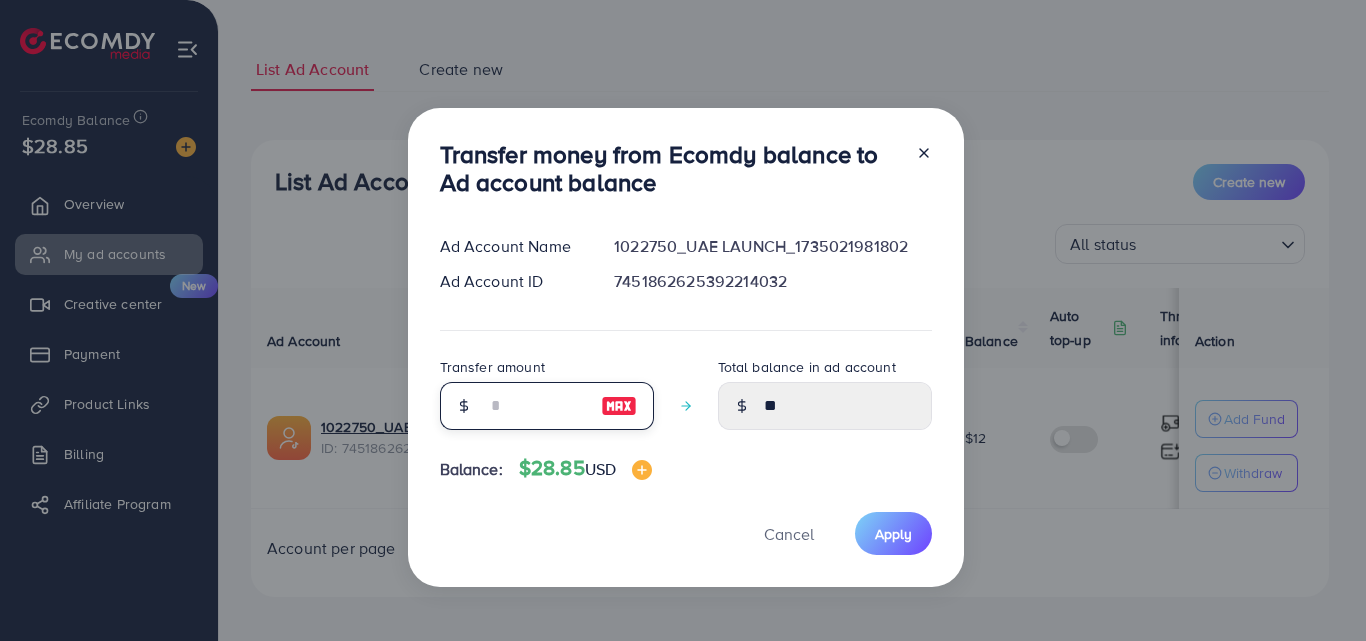 click at bounding box center (536, 406) 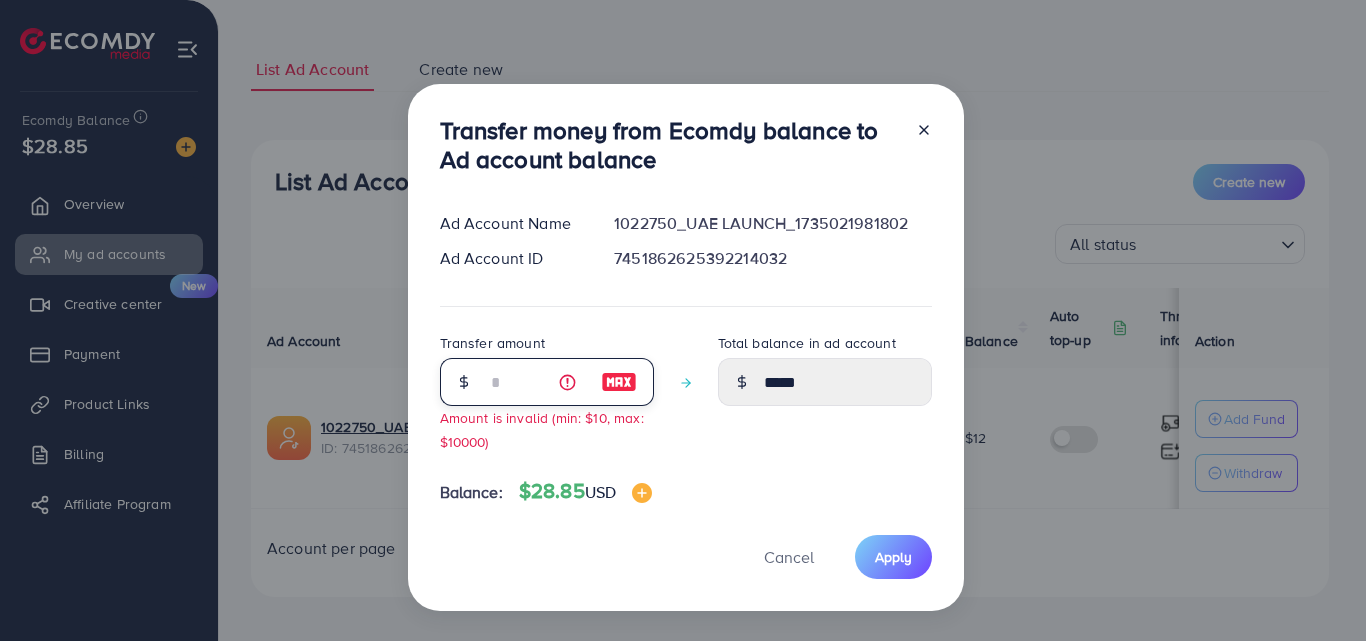 type on "**" 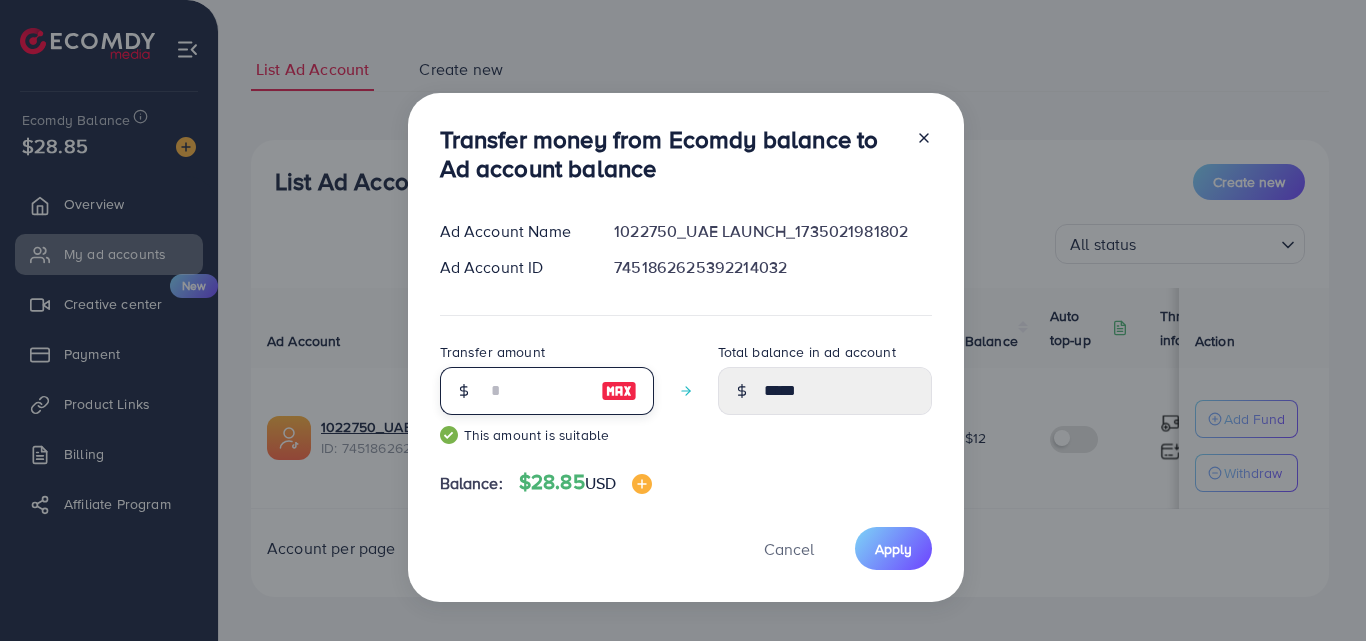 type on "*****" 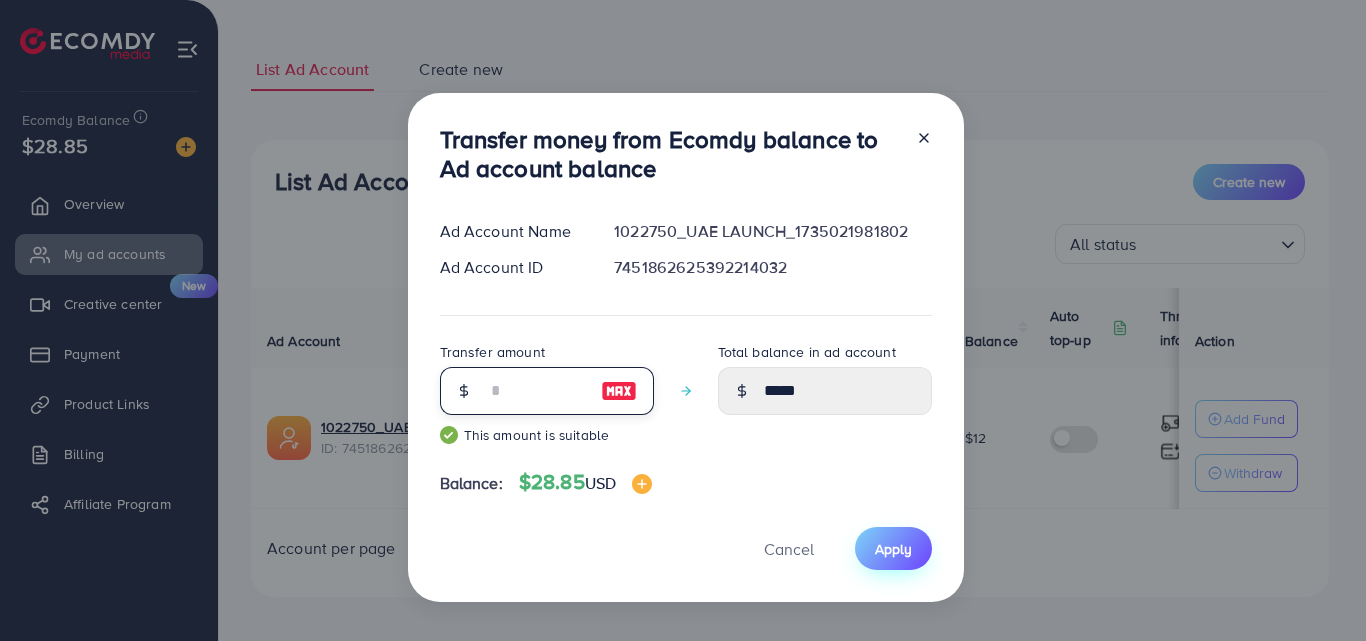type on "**" 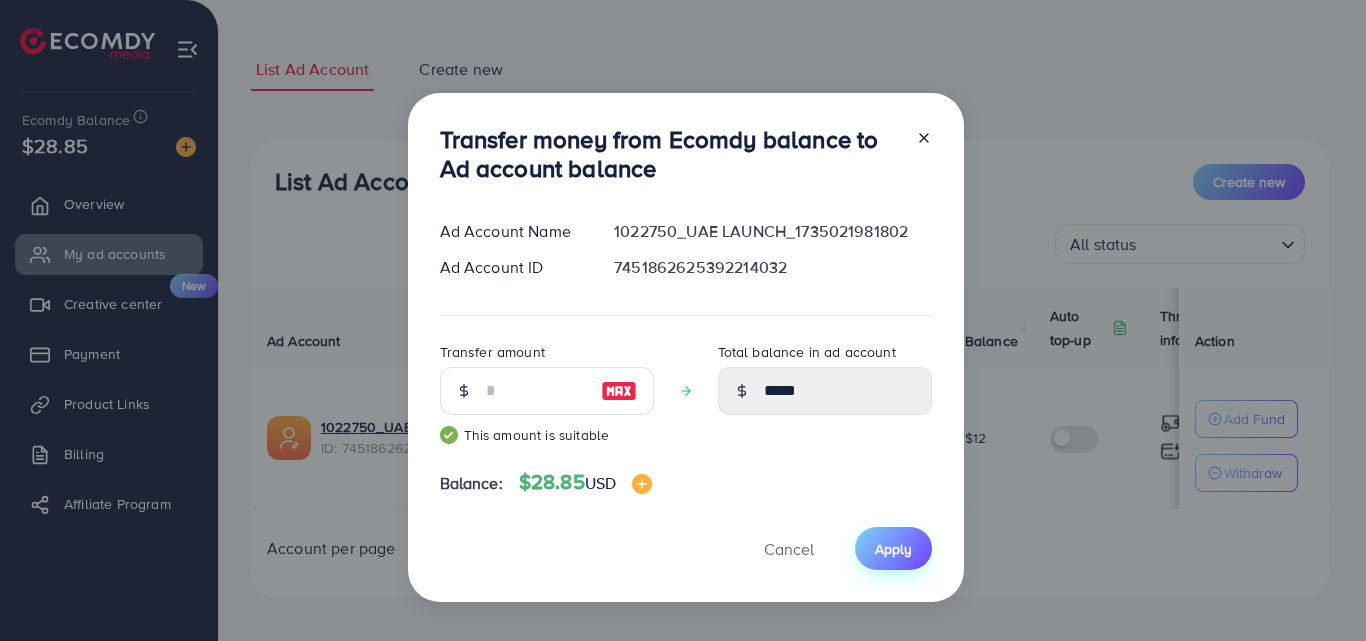 click on "Apply" at bounding box center (893, 549) 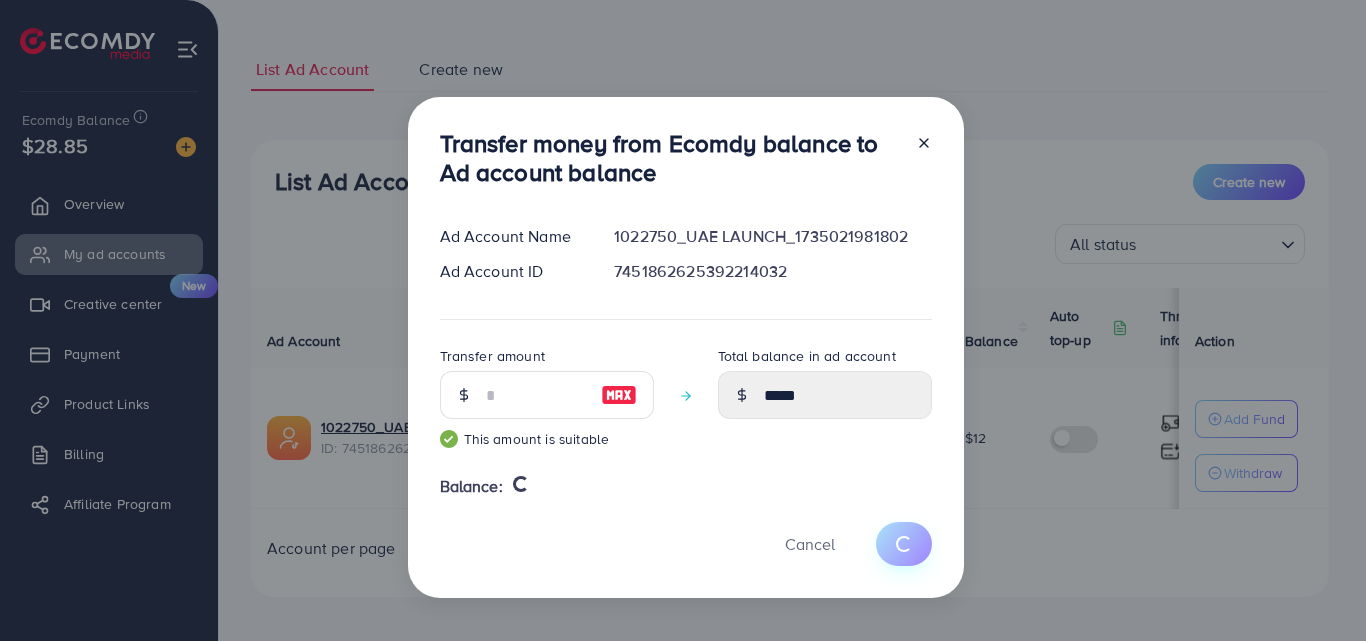 type 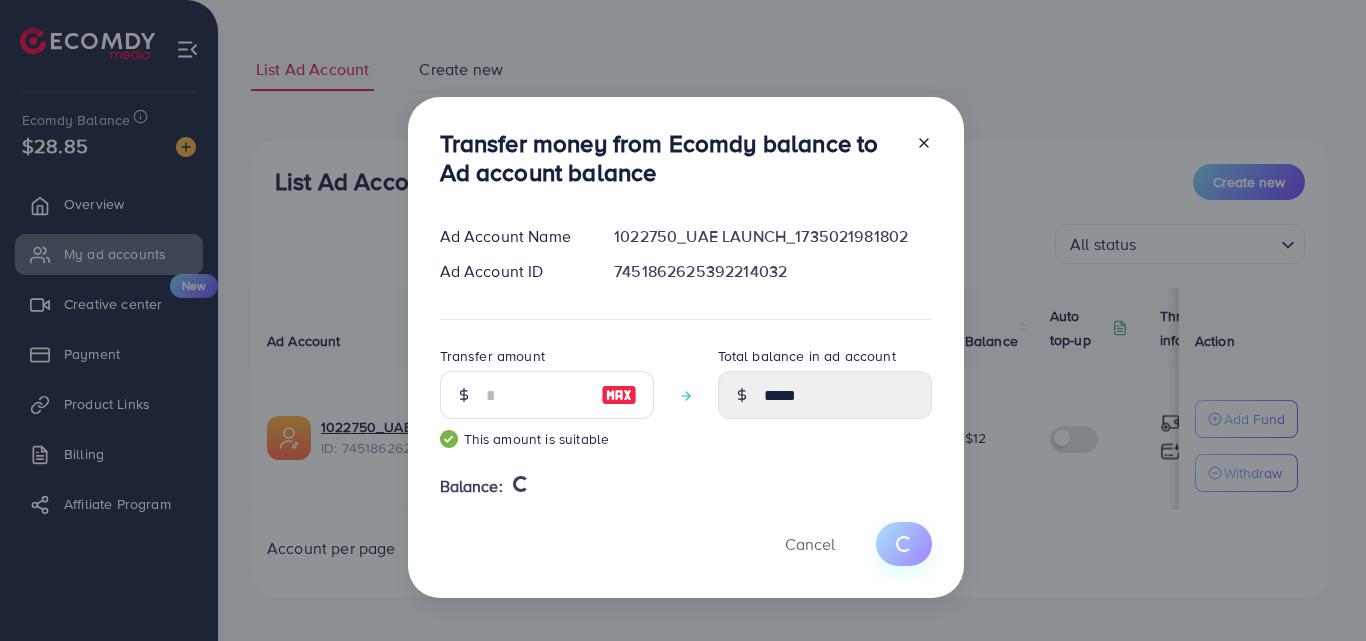 type on "**" 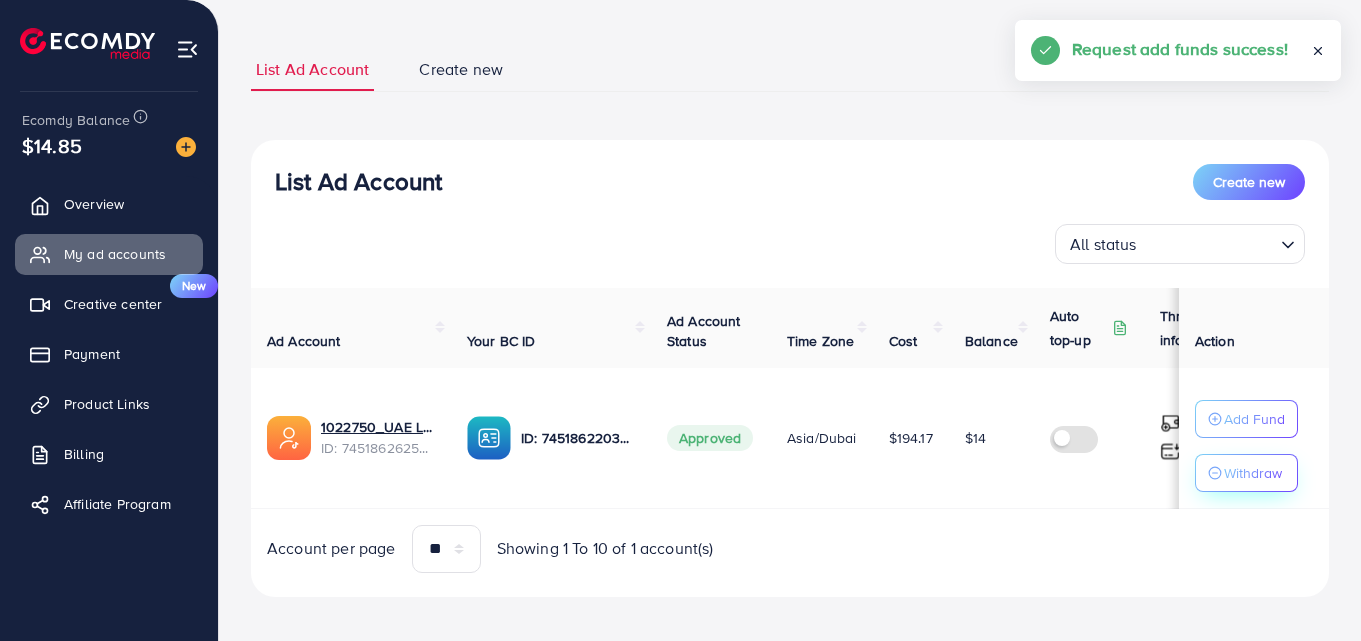 click on "Withdraw" at bounding box center (1253, 473) 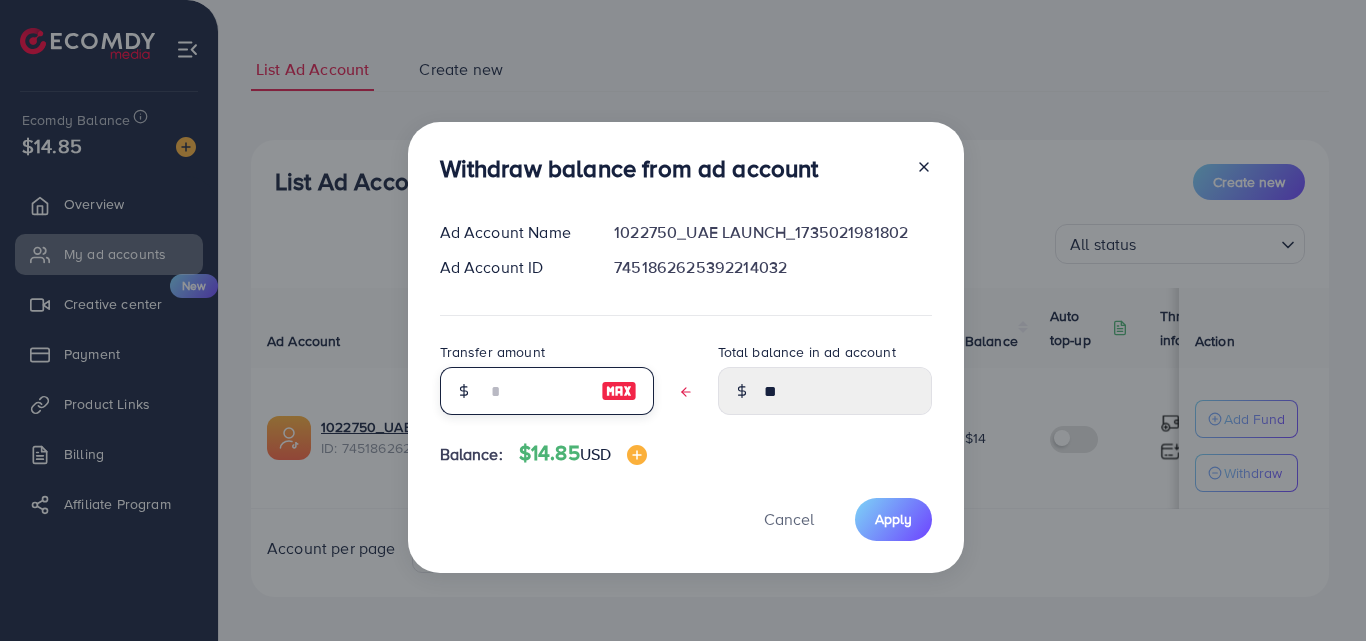 click at bounding box center (536, 391) 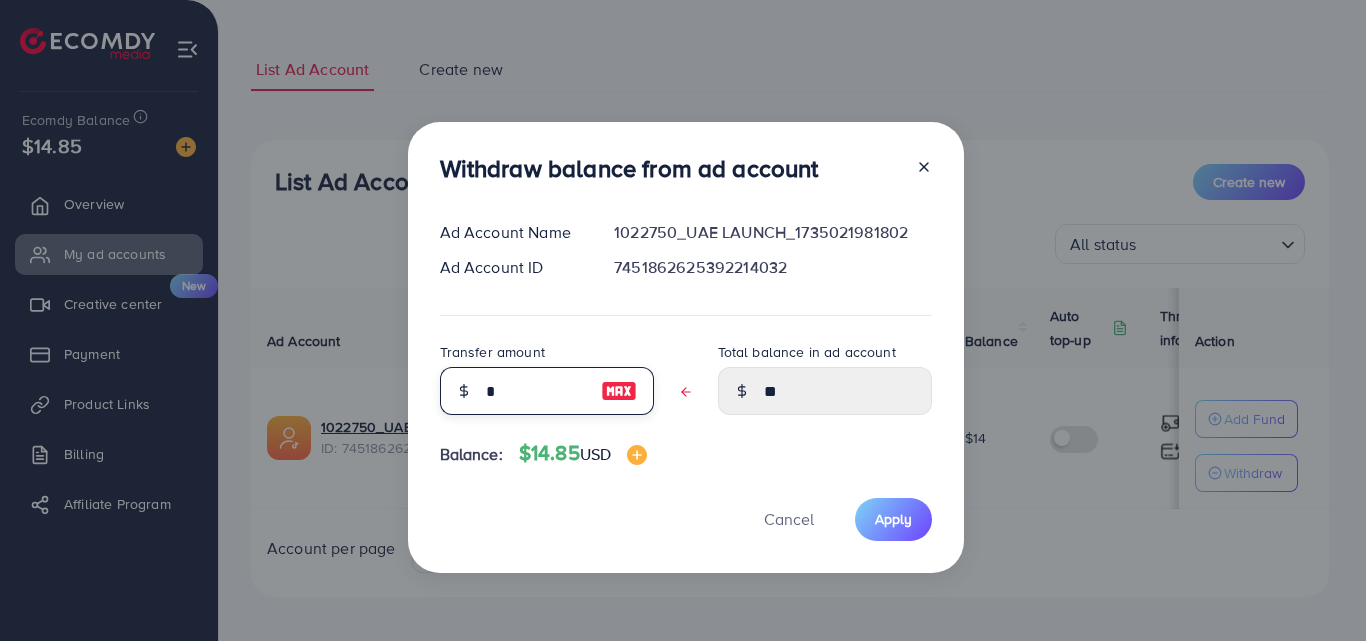 type on "*****" 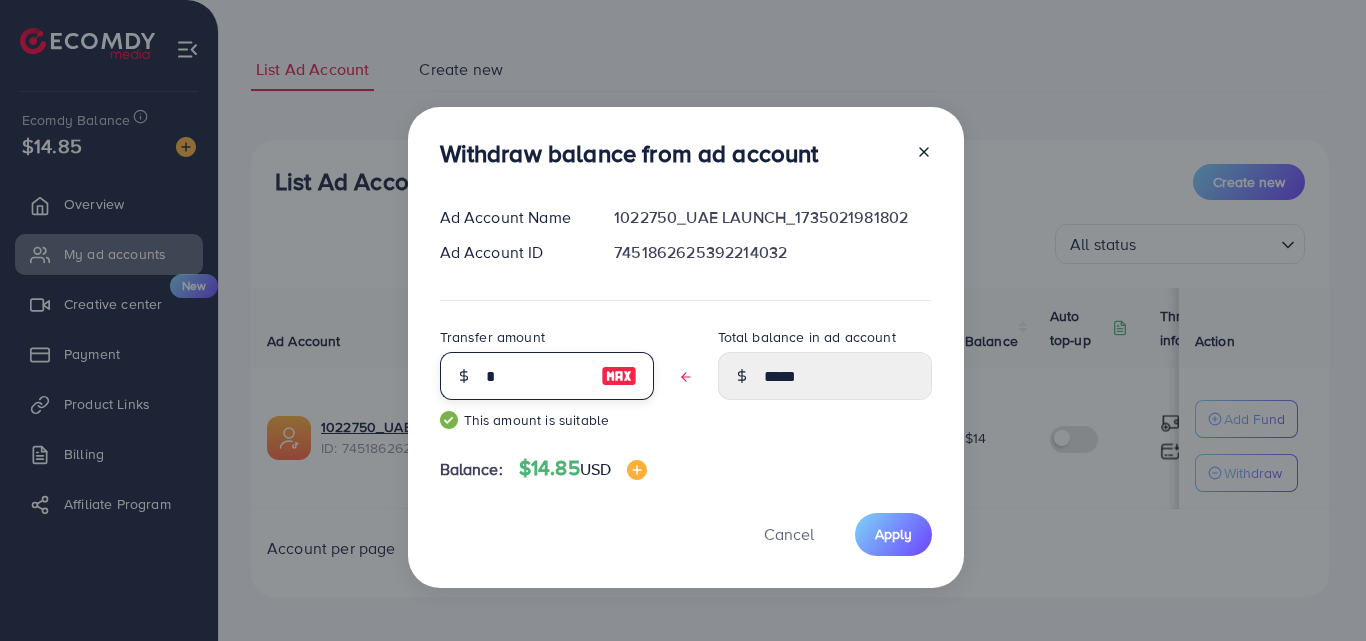type on "**" 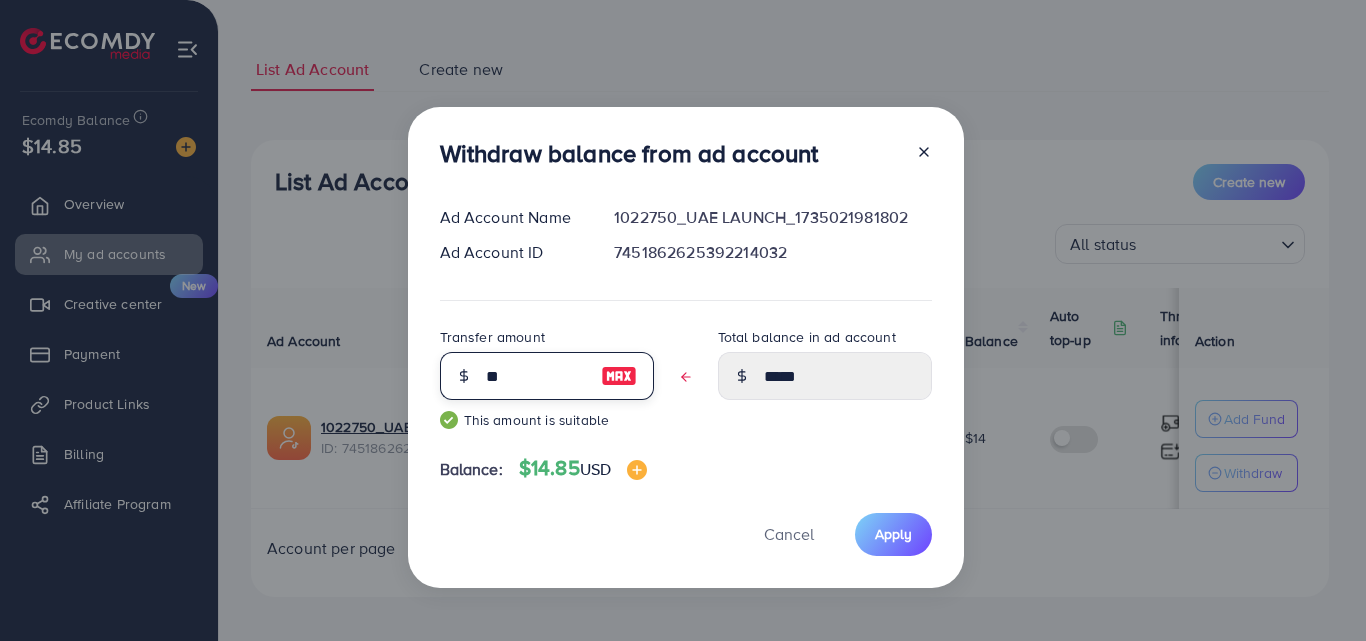 type on "****" 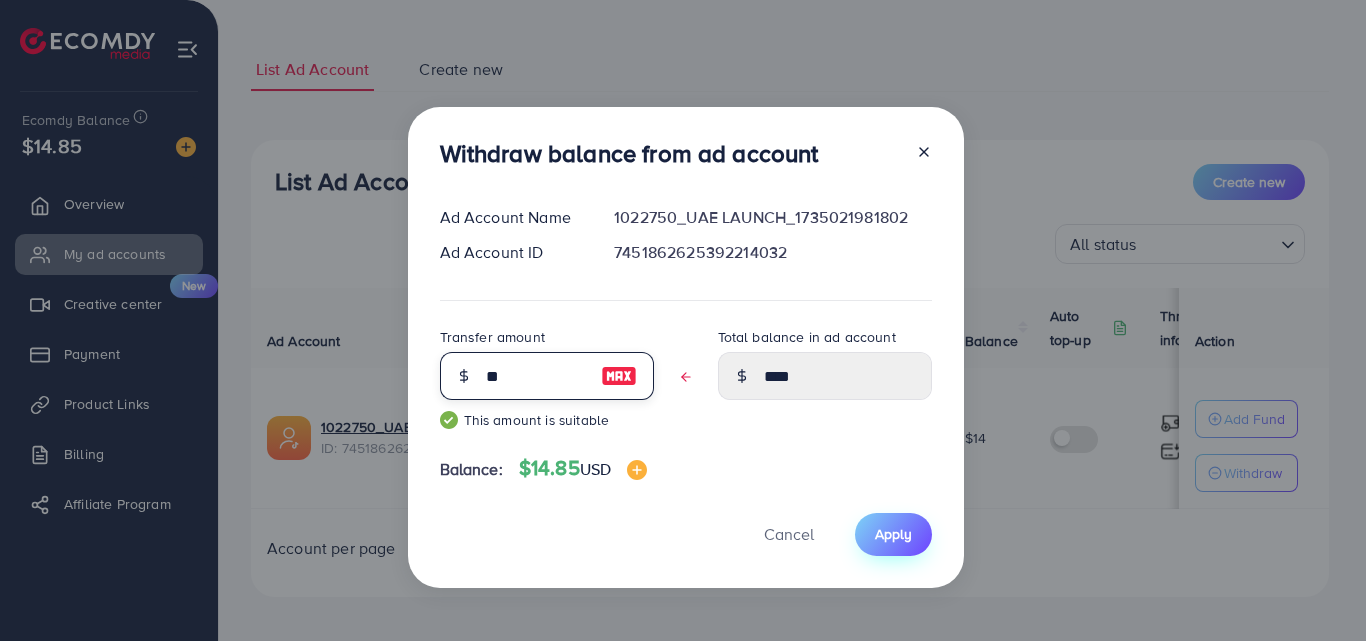 type on "**" 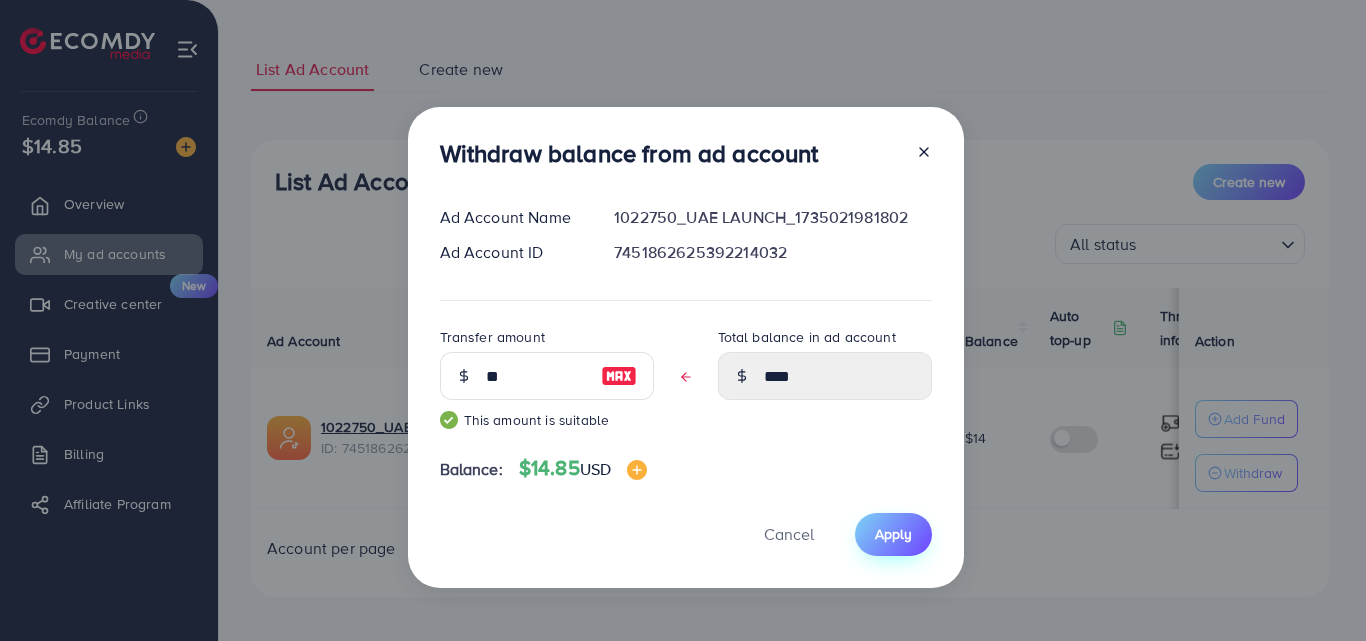 click on "Apply" at bounding box center (893, 534) 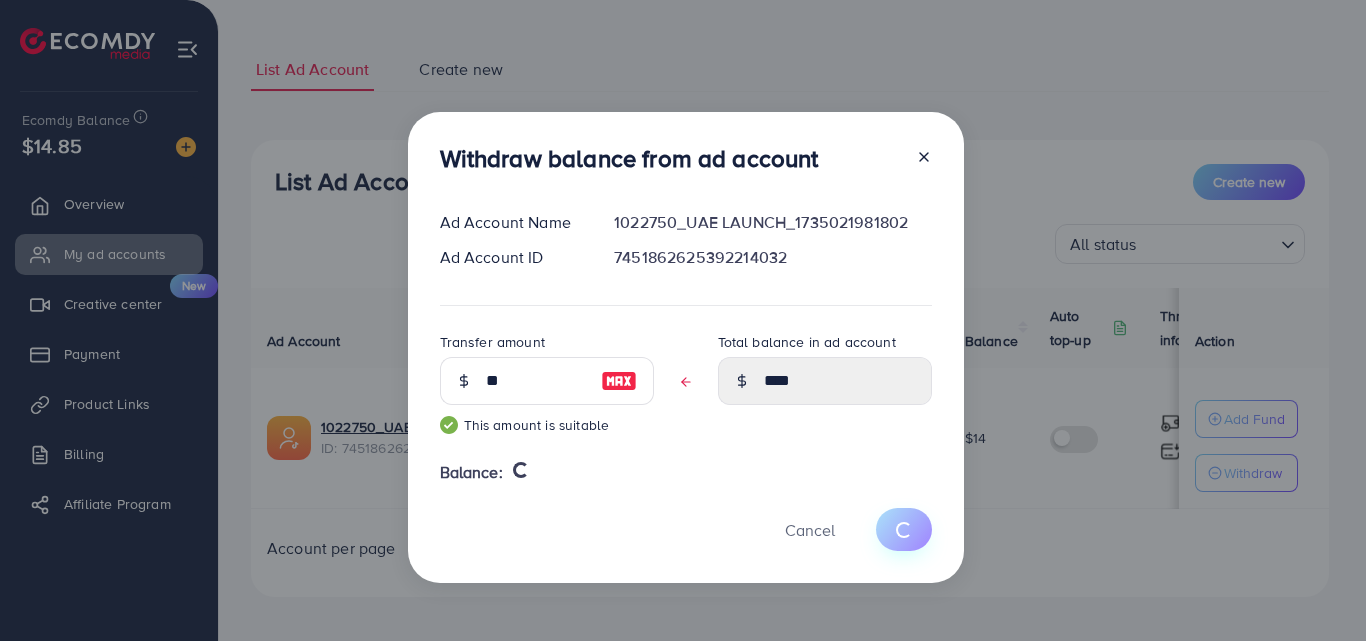 type 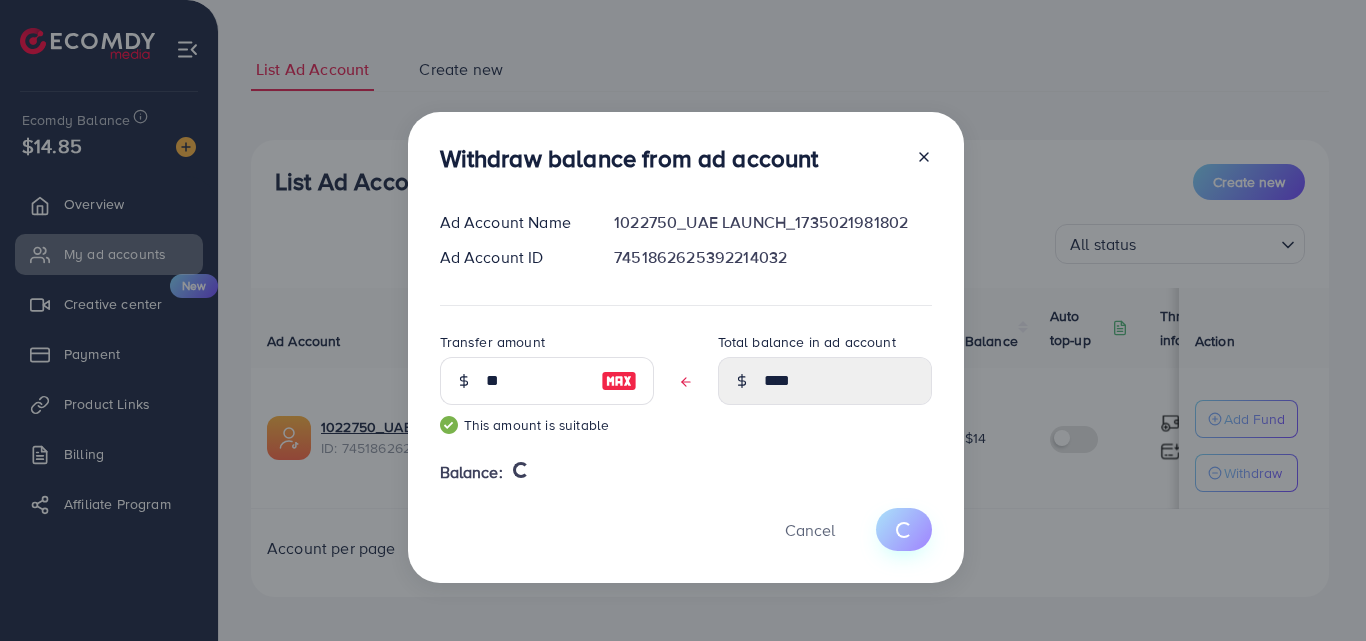type on "**" 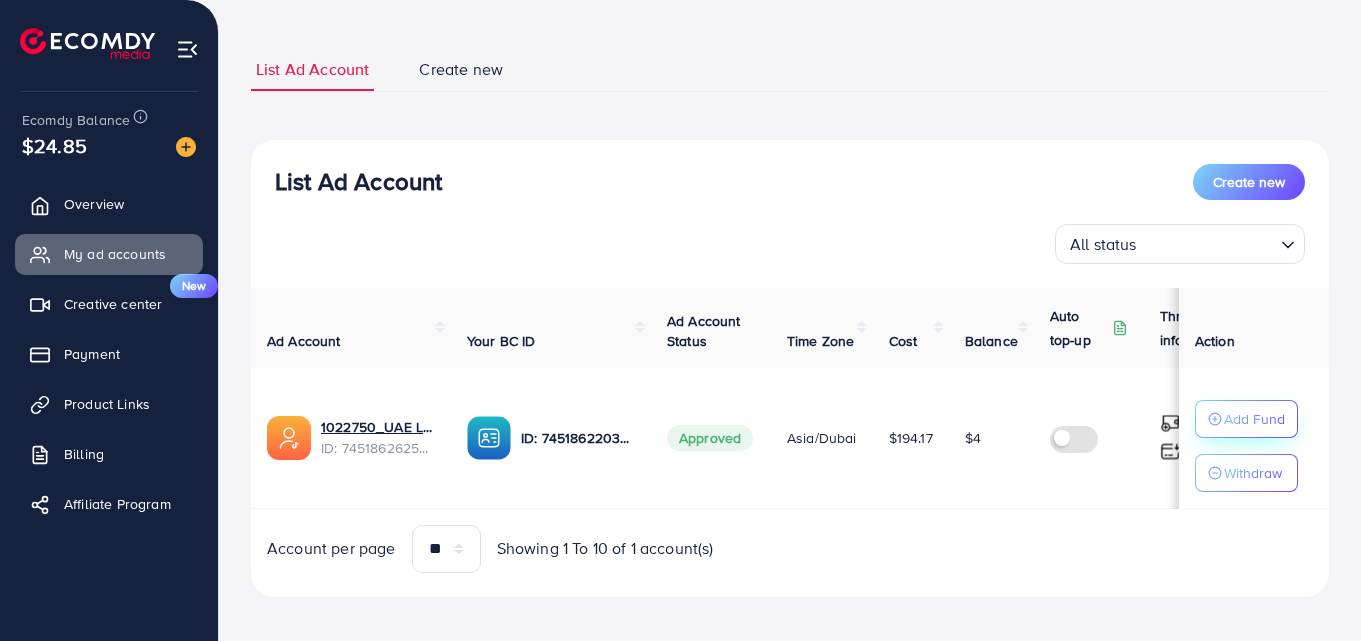 click on "Add Fund" at bounding box center (1254, 419) 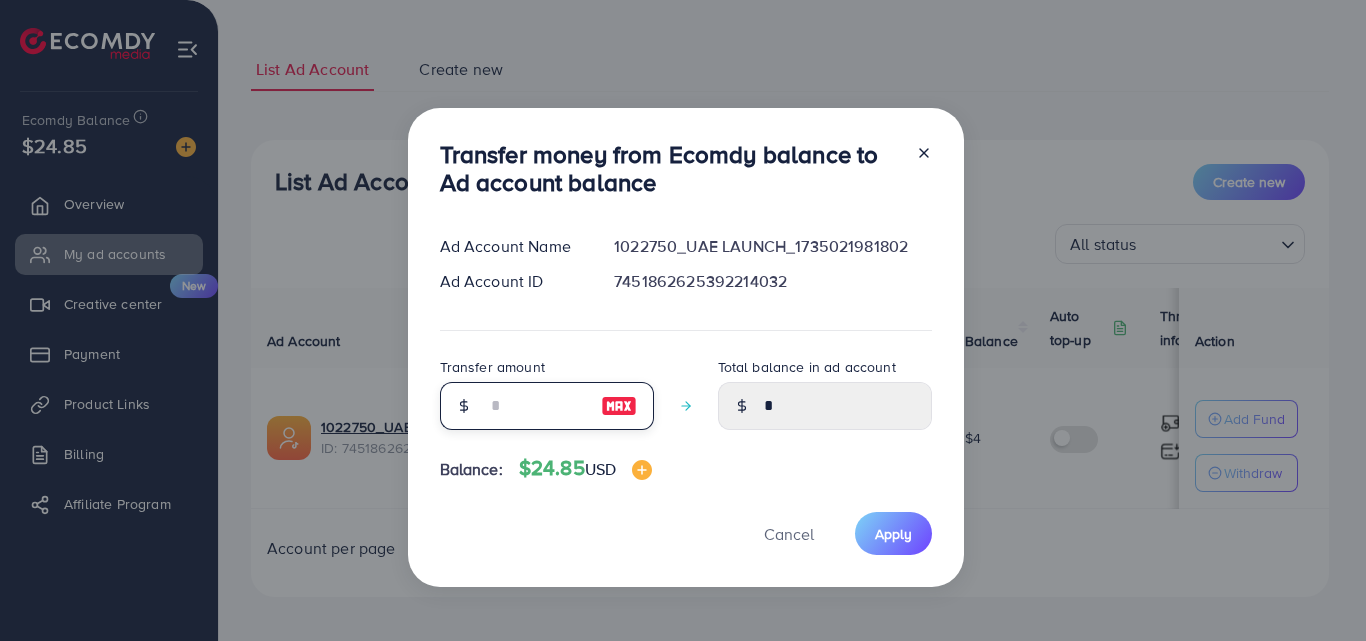 click at bounding box center [536, 406] 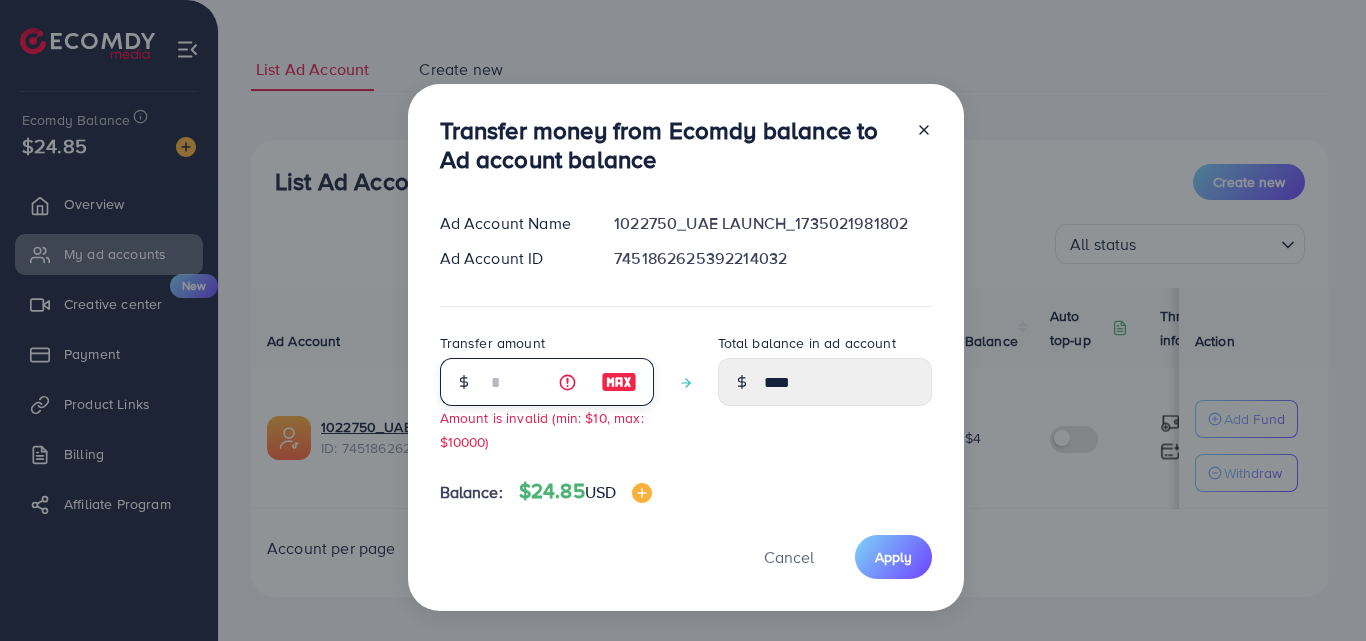 type on "**" 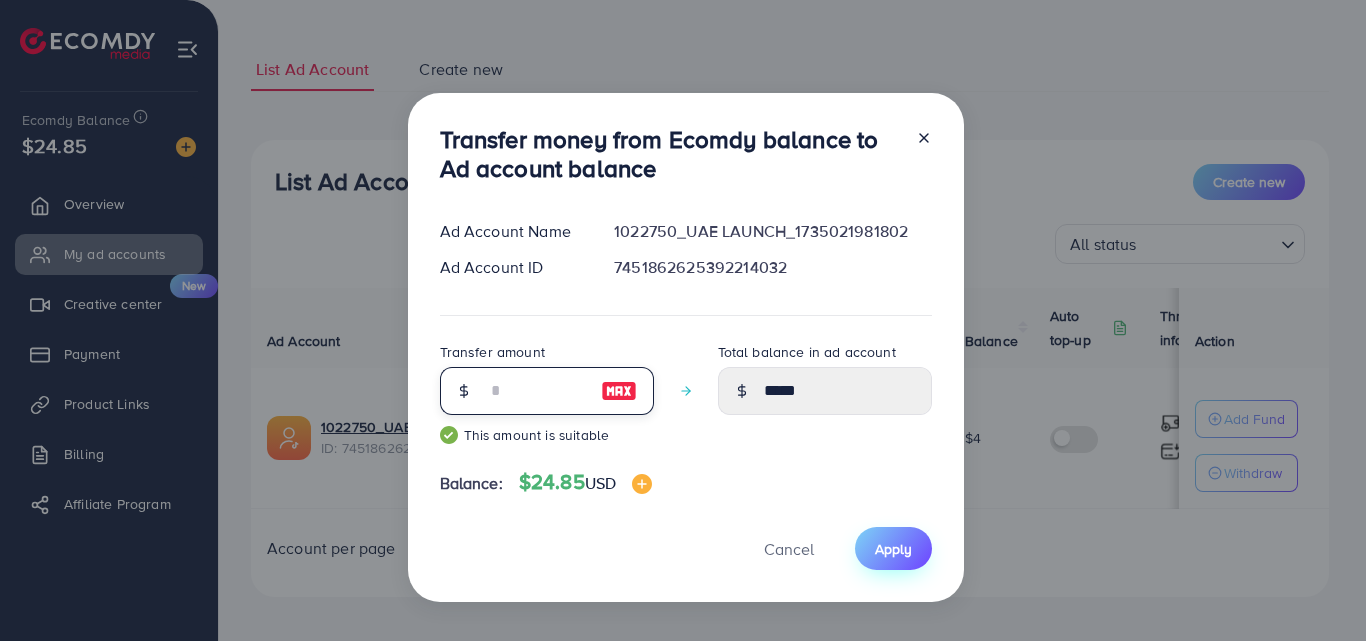 type on "**" 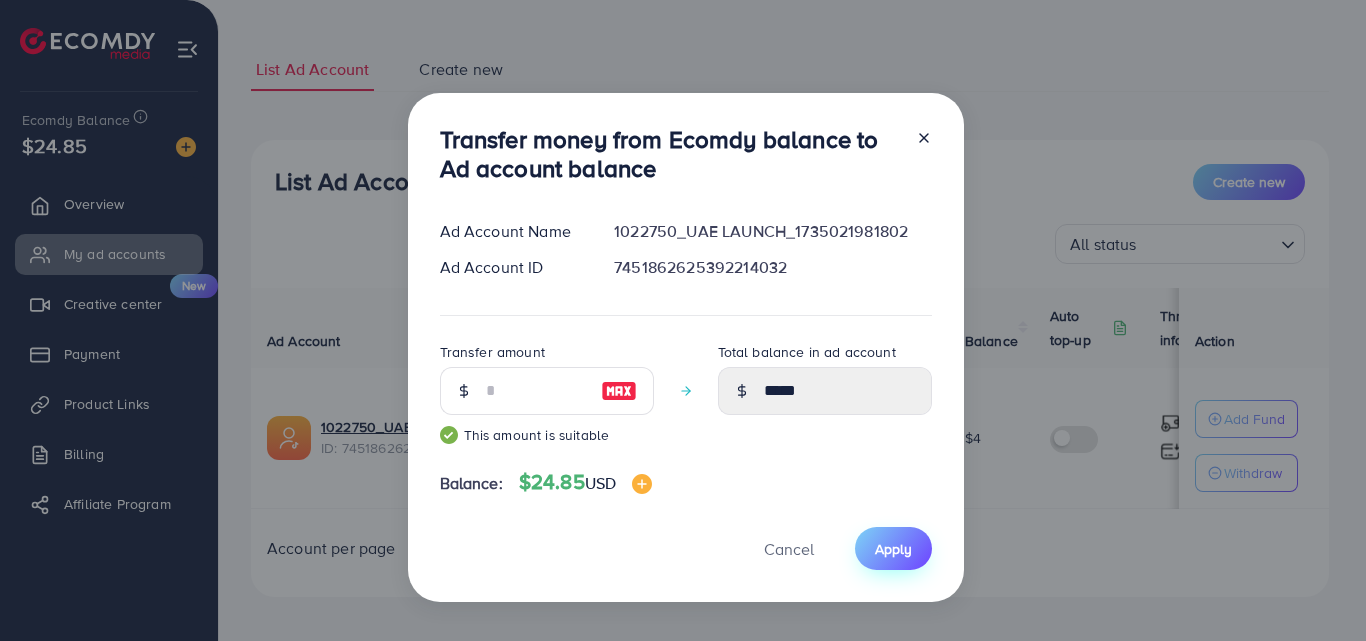 click on "Apply" at bounding box center (893, 549) 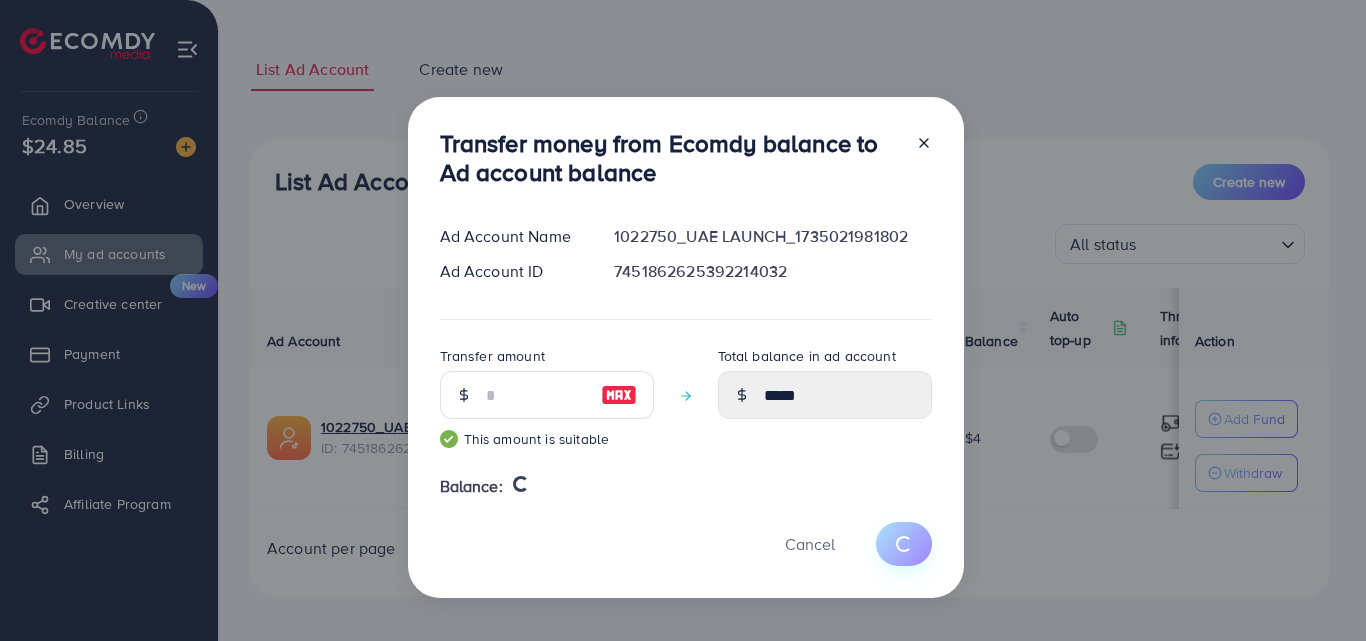 type 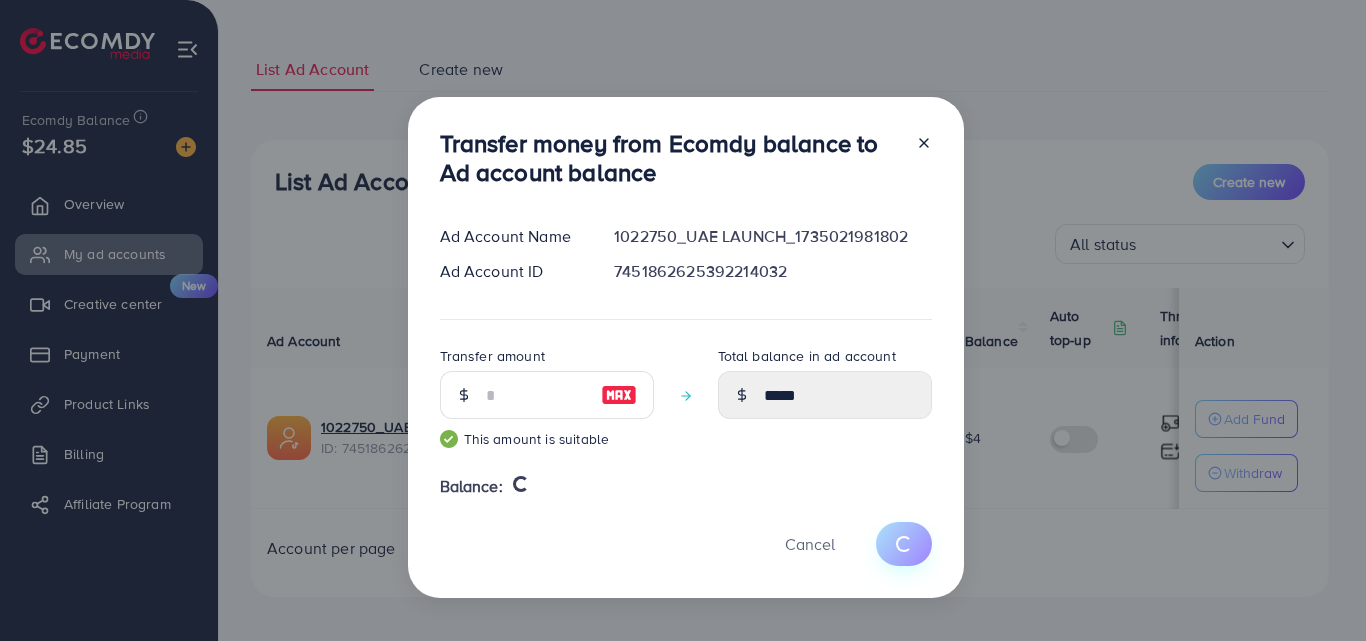 type on "*" 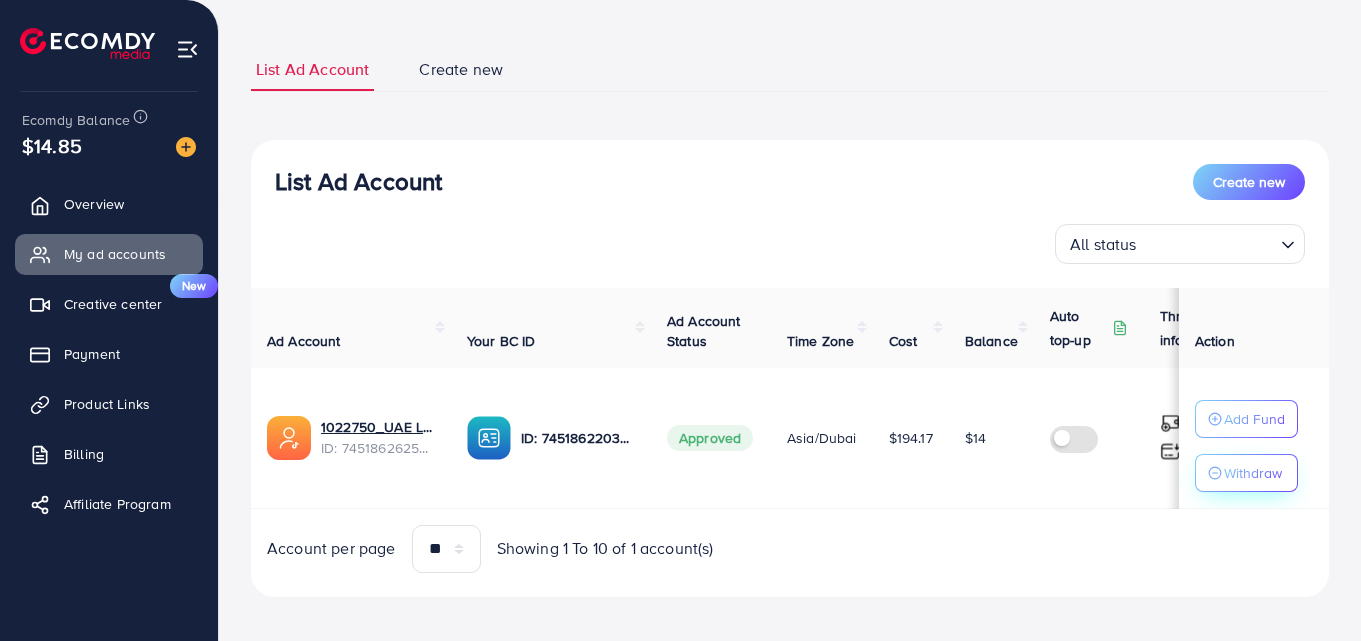 click on "Withdraw" at bounding box center [1253, 473] 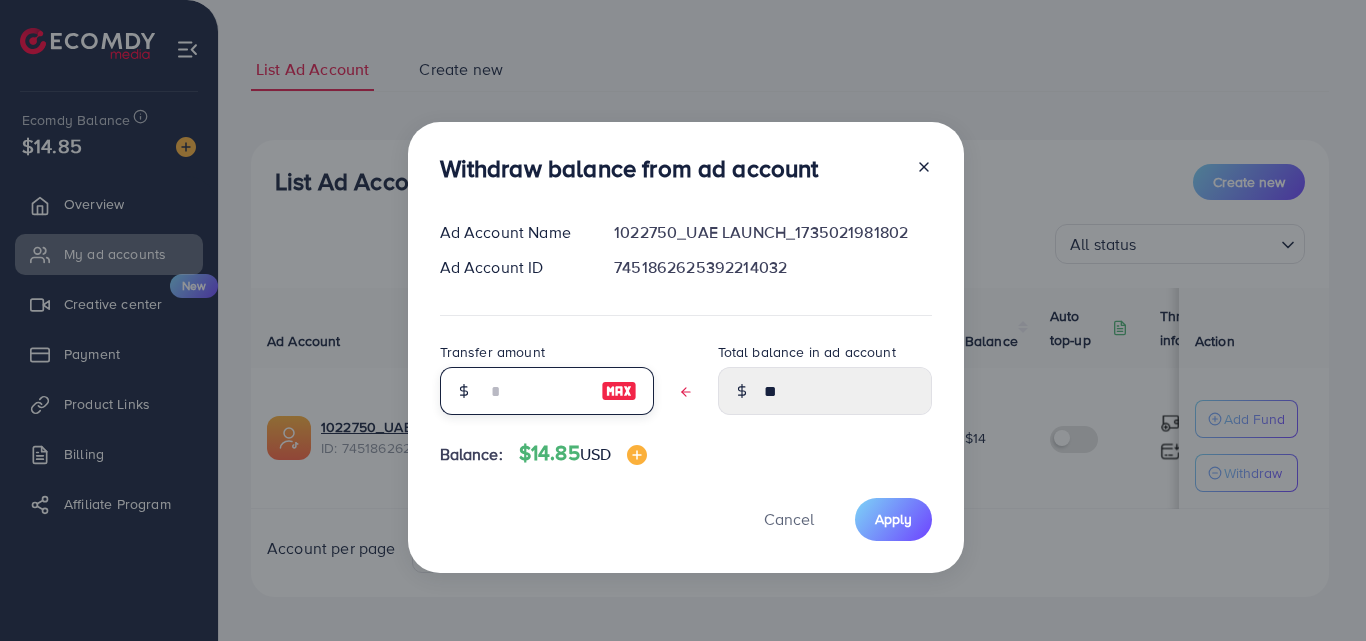 click at bounding box center [536, 391] 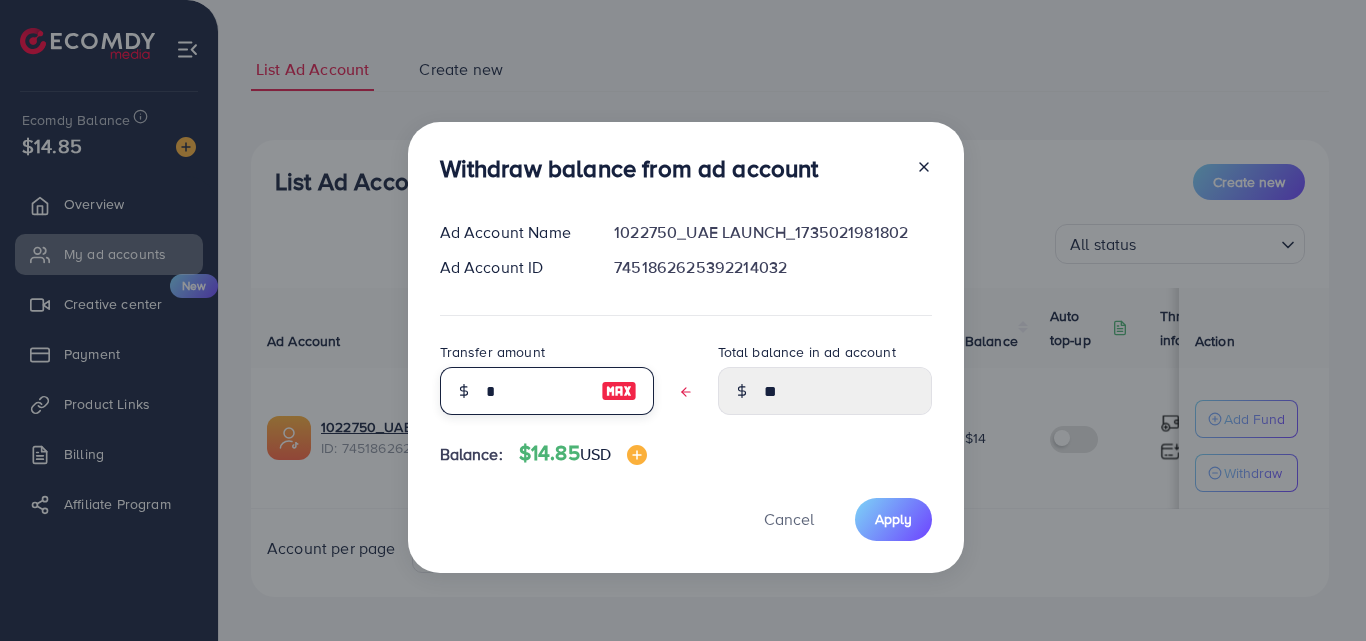 type on "*****" 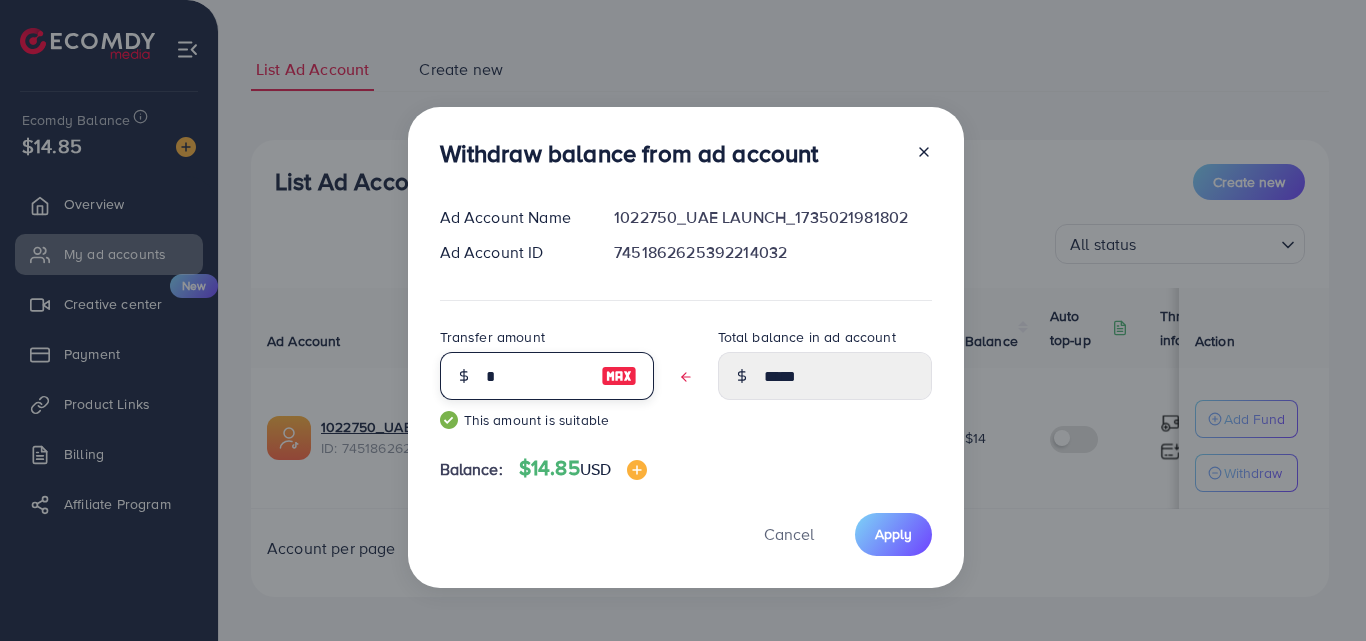 type on "**" 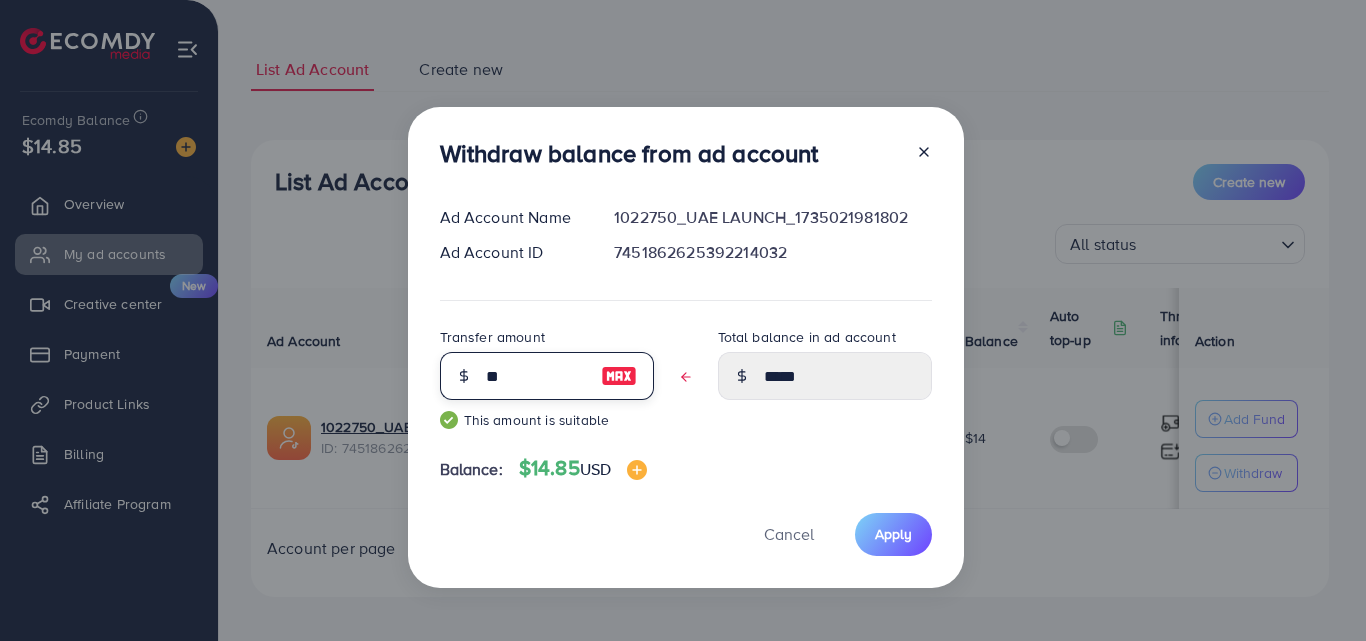 type on "****" 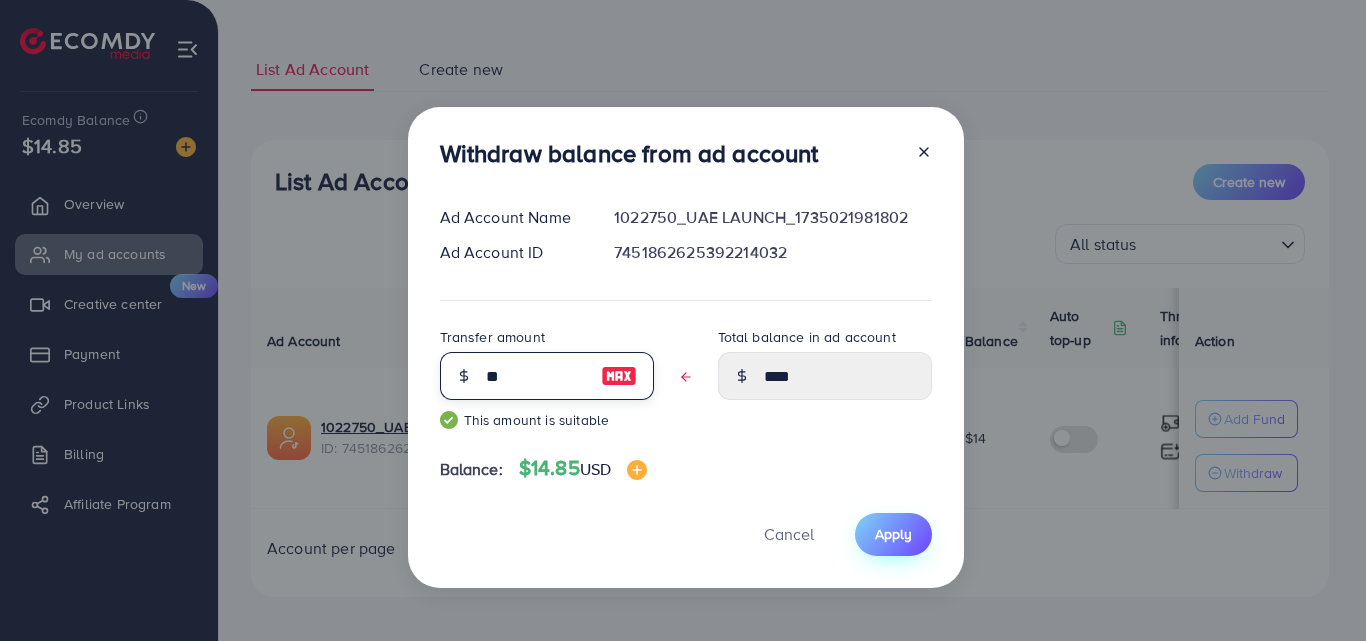 type on "**" 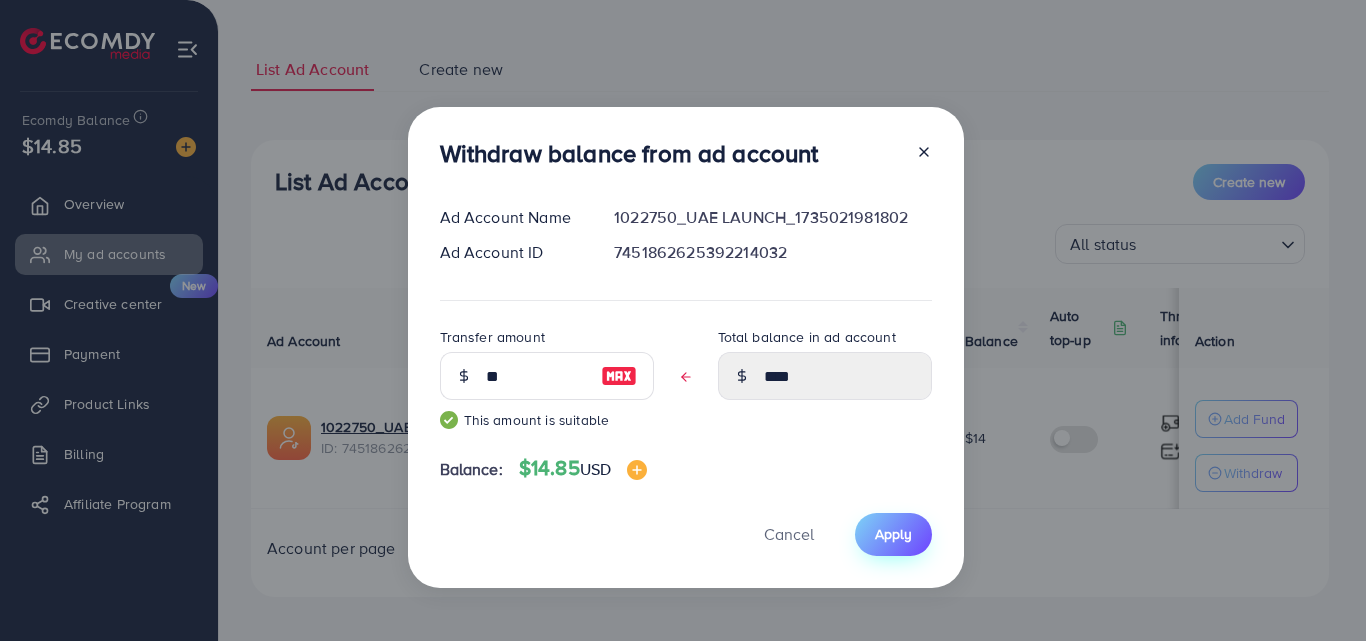 click on "Apply" at bounding box center [893, 534] 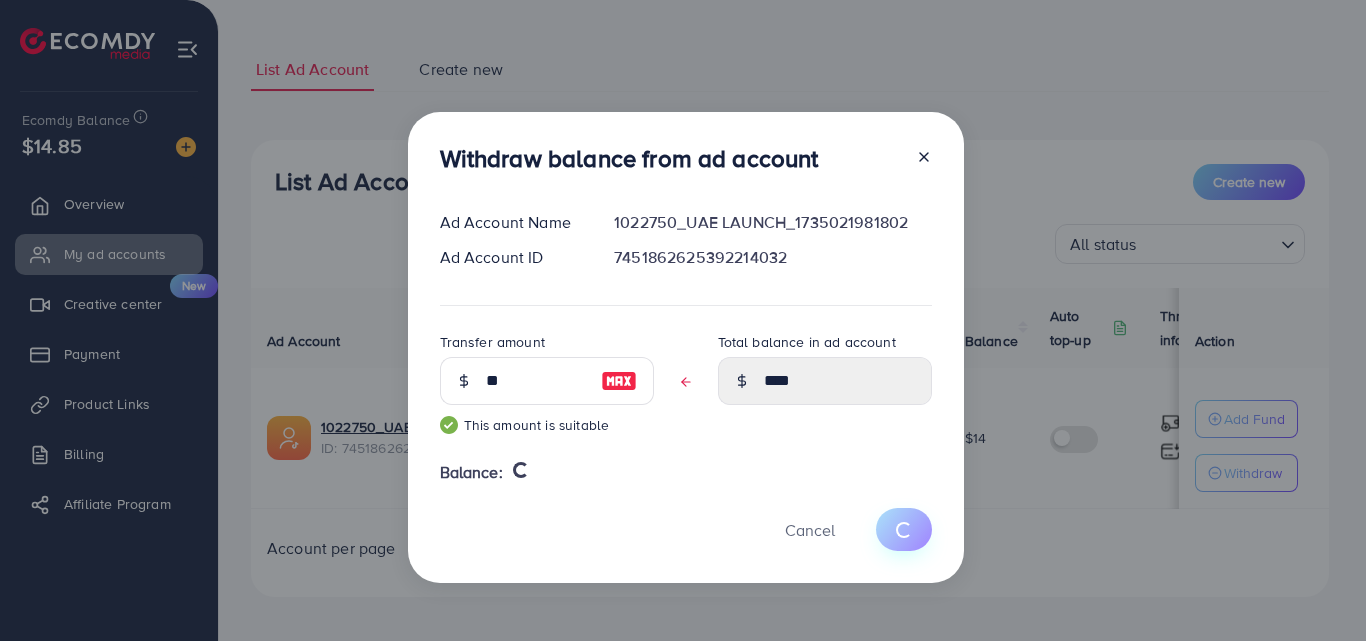 type 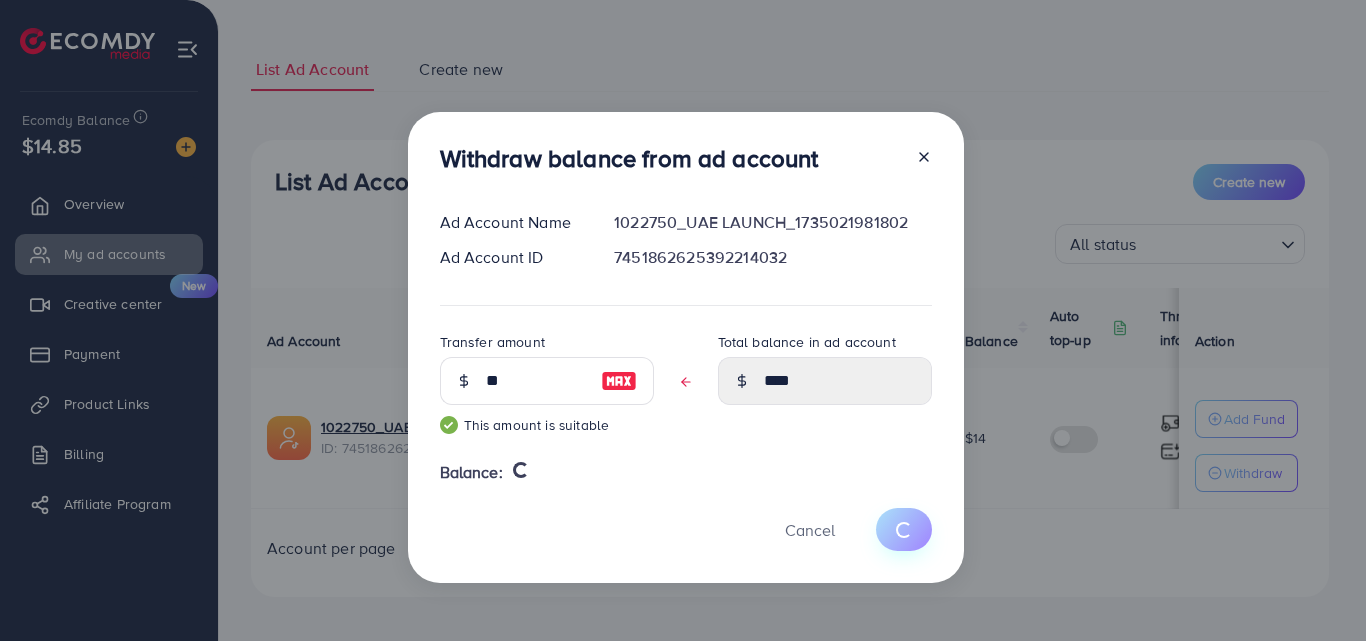 type on "**" 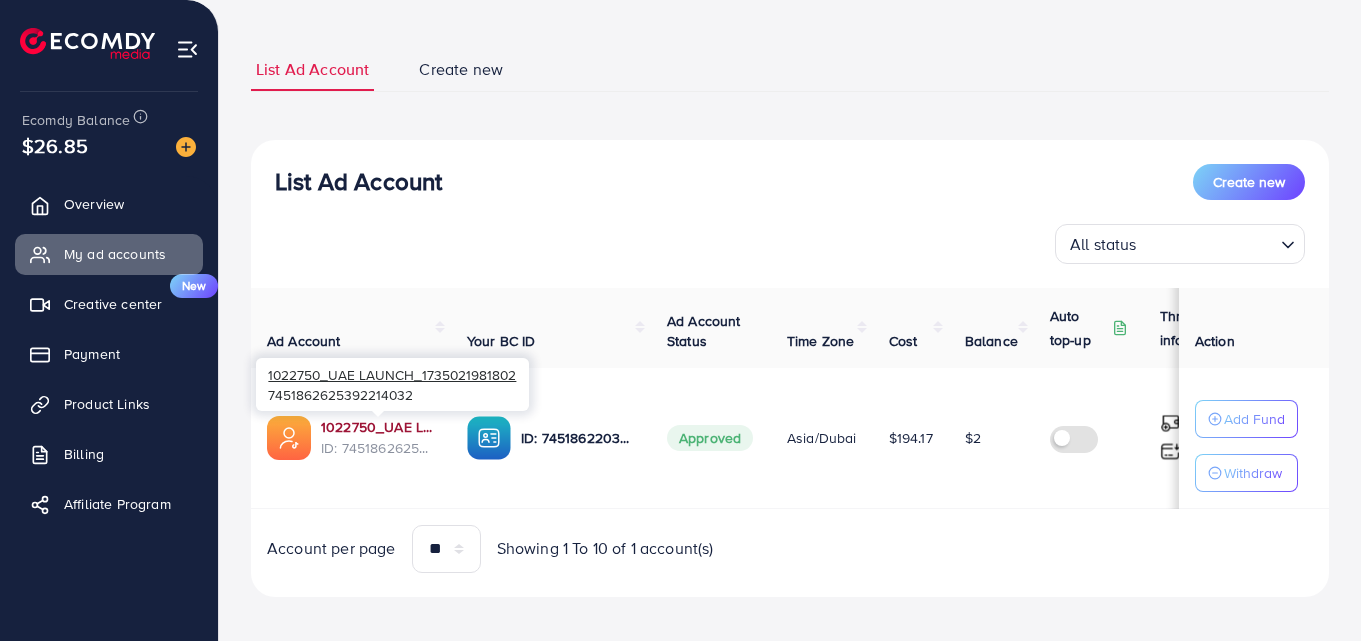 click on "1022750_UAE LAUNCH_1735021981802" at bounding box center [378, 427] 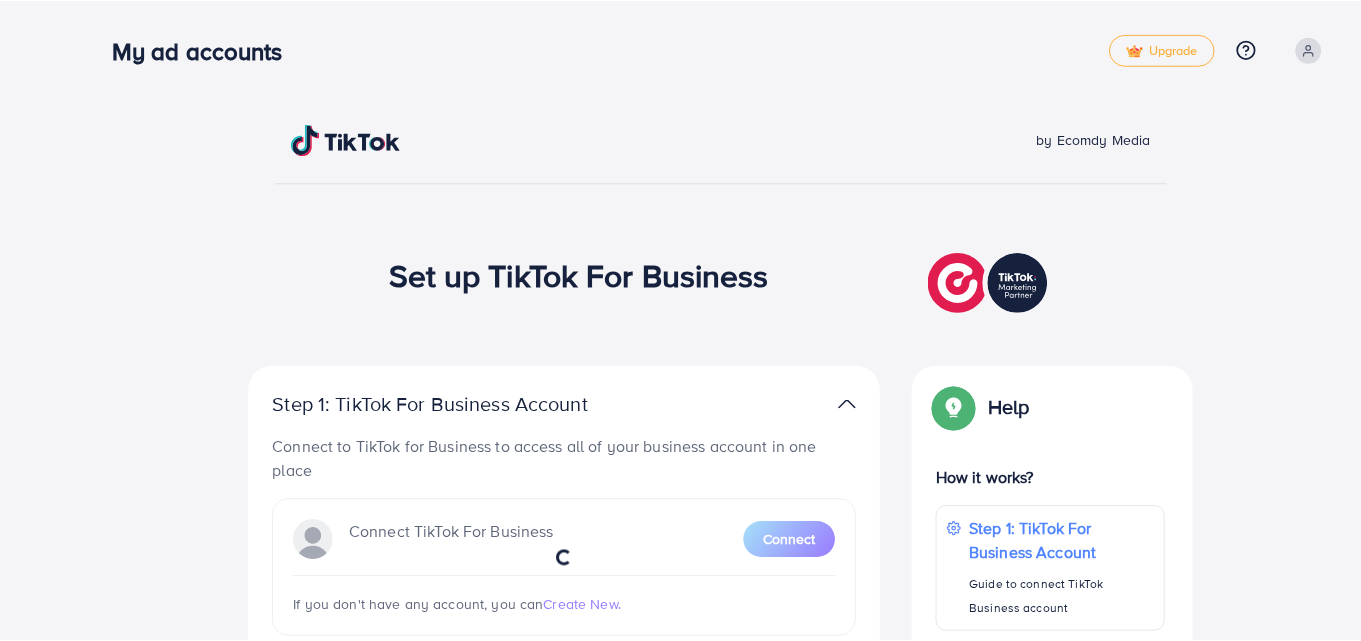 scroll, scrollTop: 0, scrollLeft: 0, axis: both 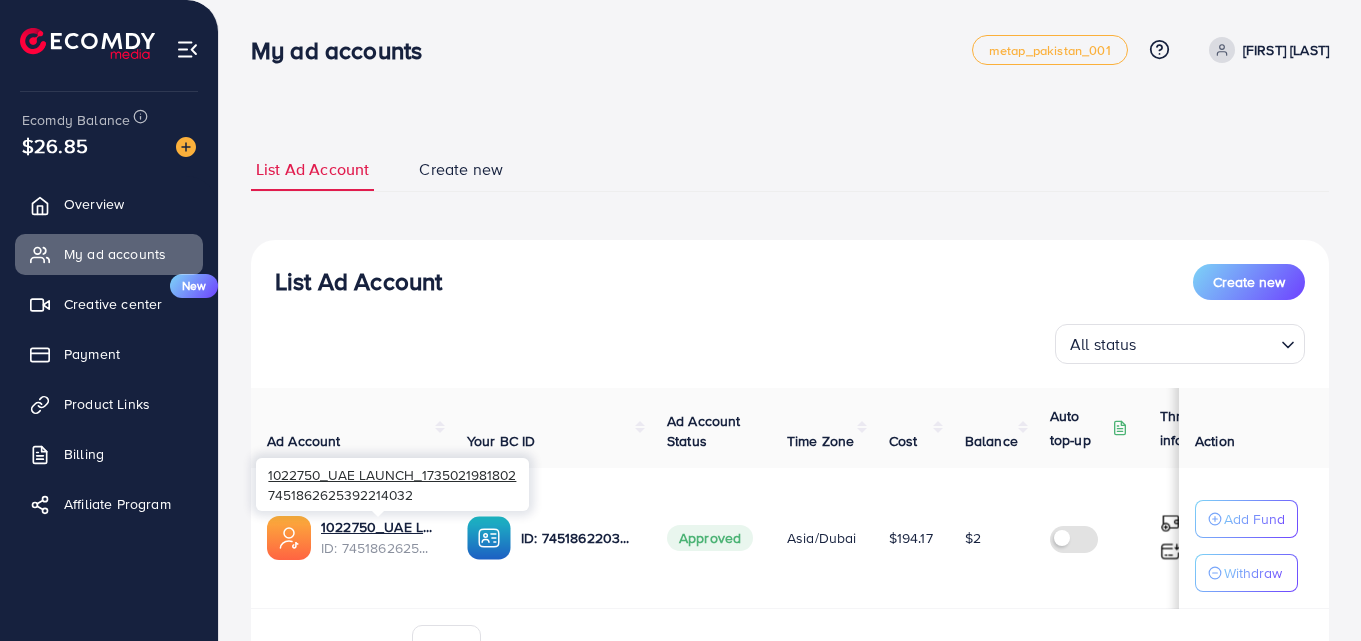 click on "ID: 7451862625392214032" at bounding box center [378, 548] 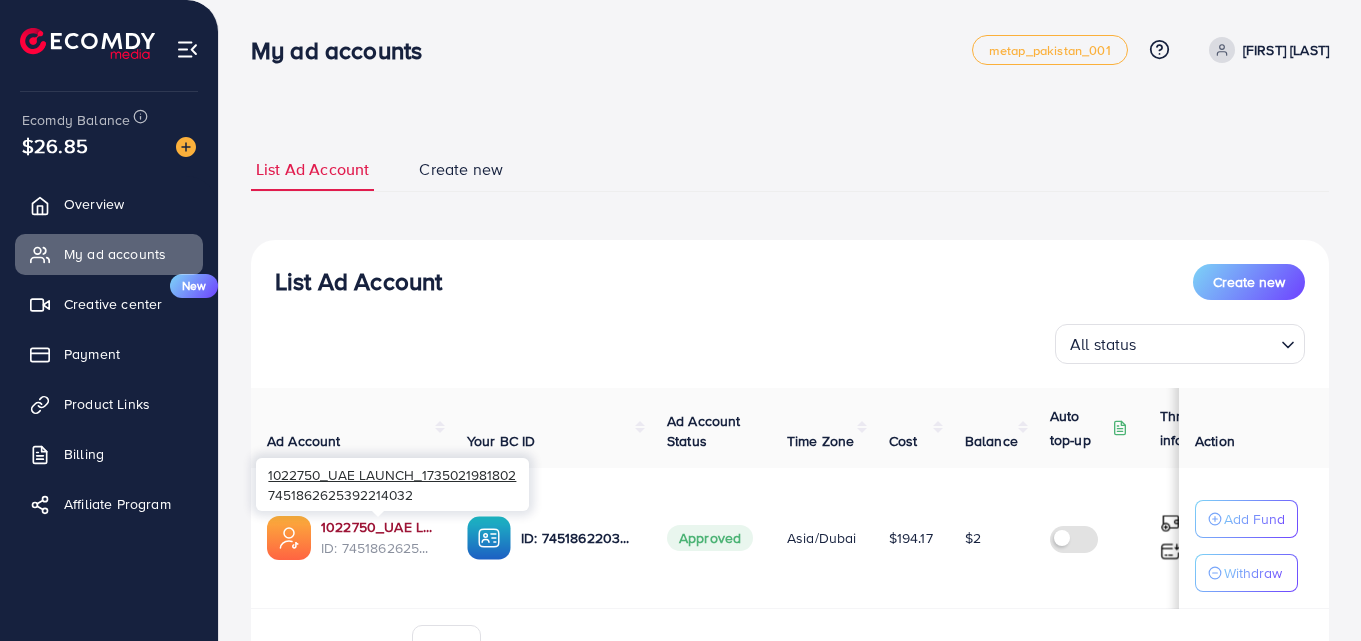 click on "1022750_UAE LAUNCH_1735021981802" at bounding box center [378, 527] 